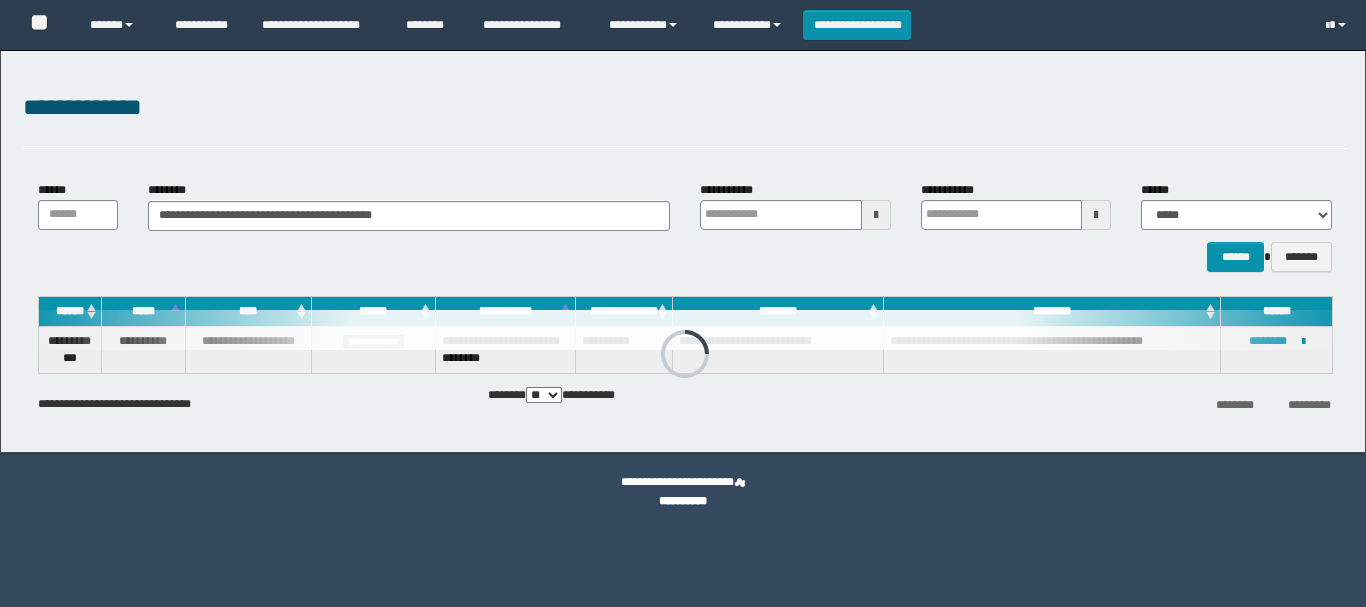 scroll, scrollTop: 0, scrollLeft: 0, axis: both 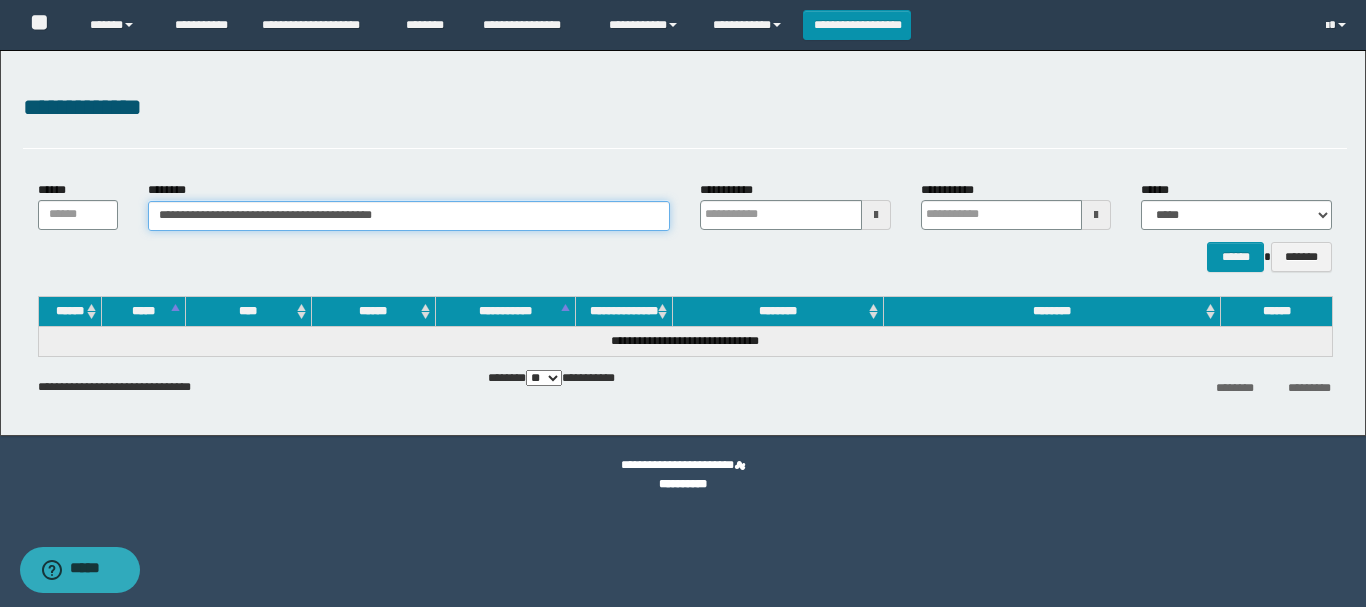 drag, startPoint x: 418, startPoint y: 219, endPoint x: 115, endPoint y: 228, distance: 303.13364 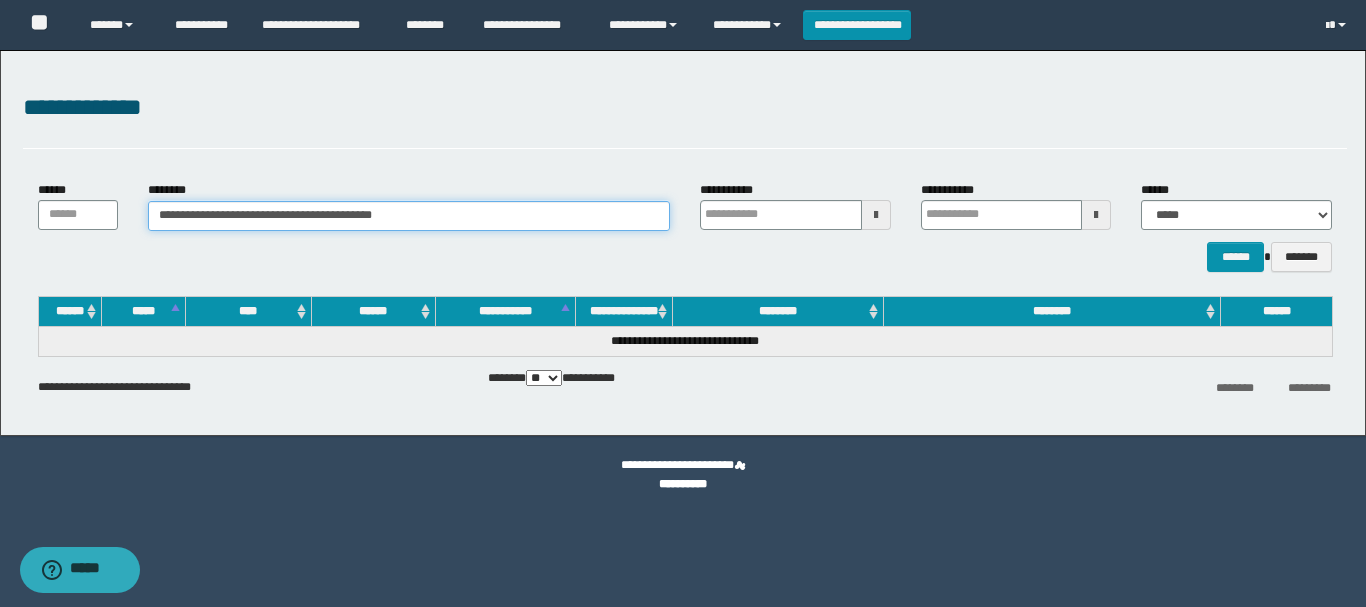 paste 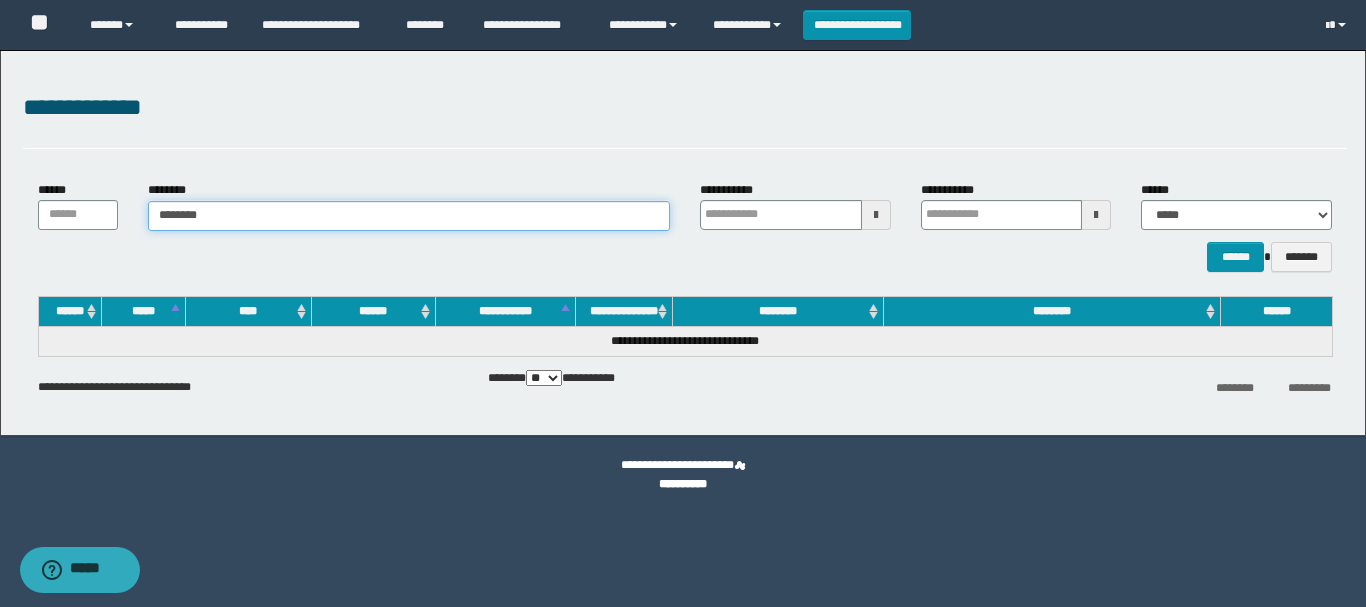 type on "********" 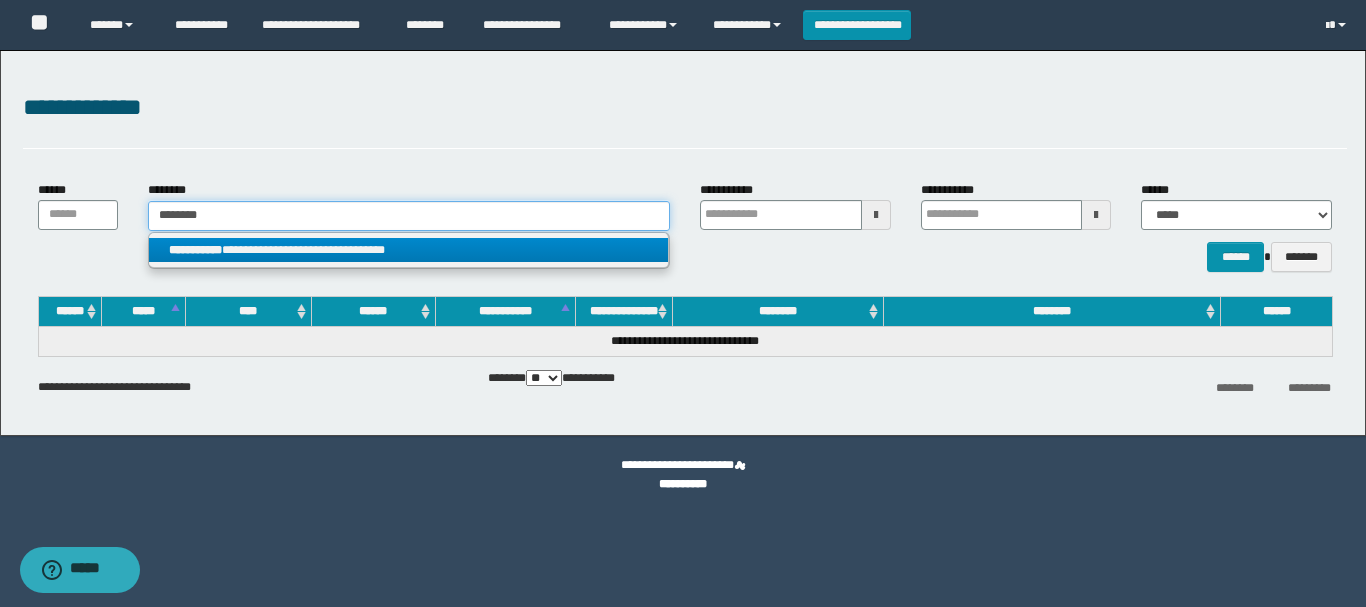 type on "********" 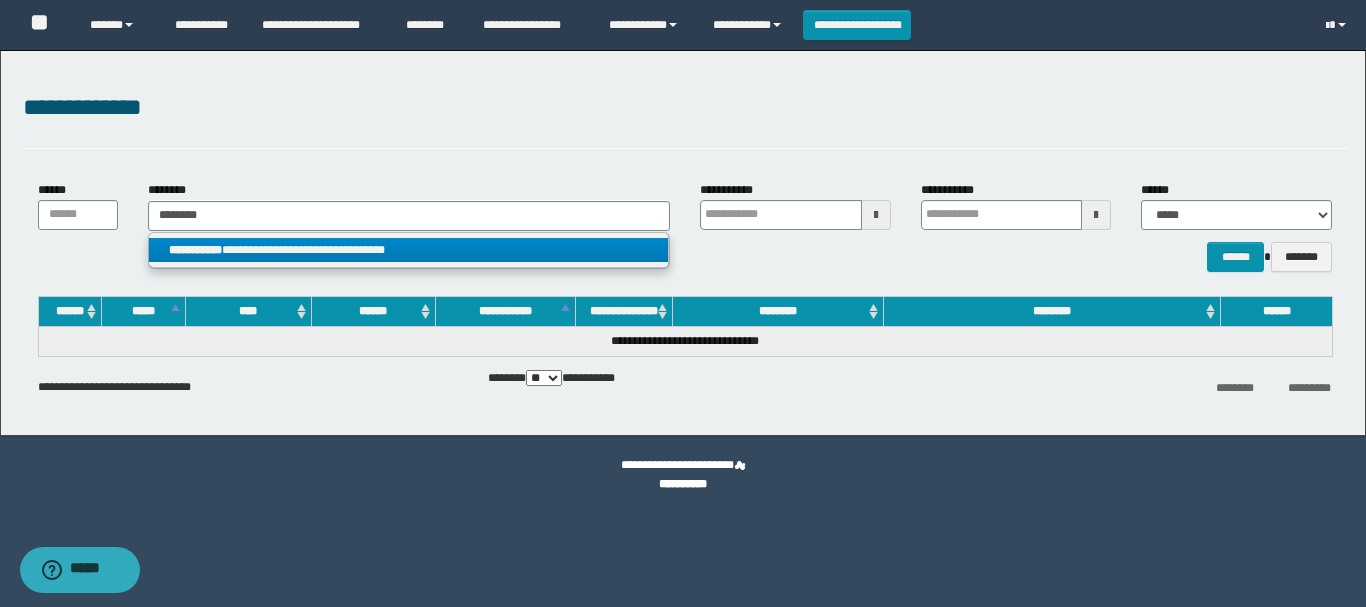 click on "**********" at bounding box center [408, 250] 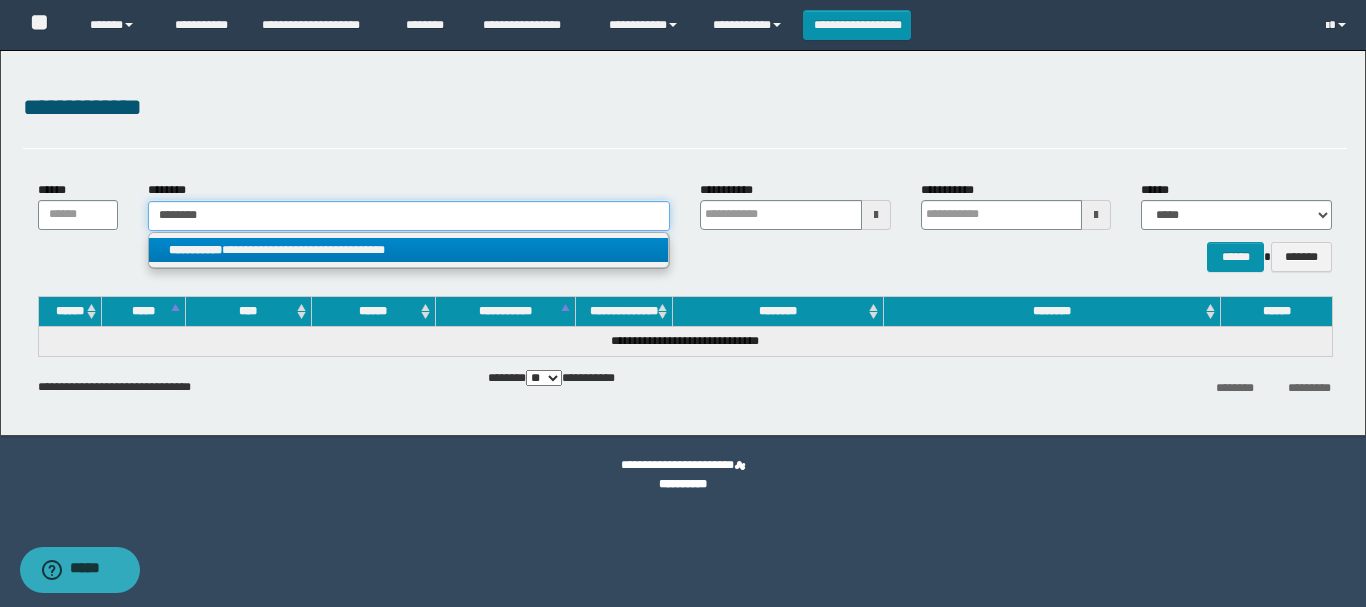 type 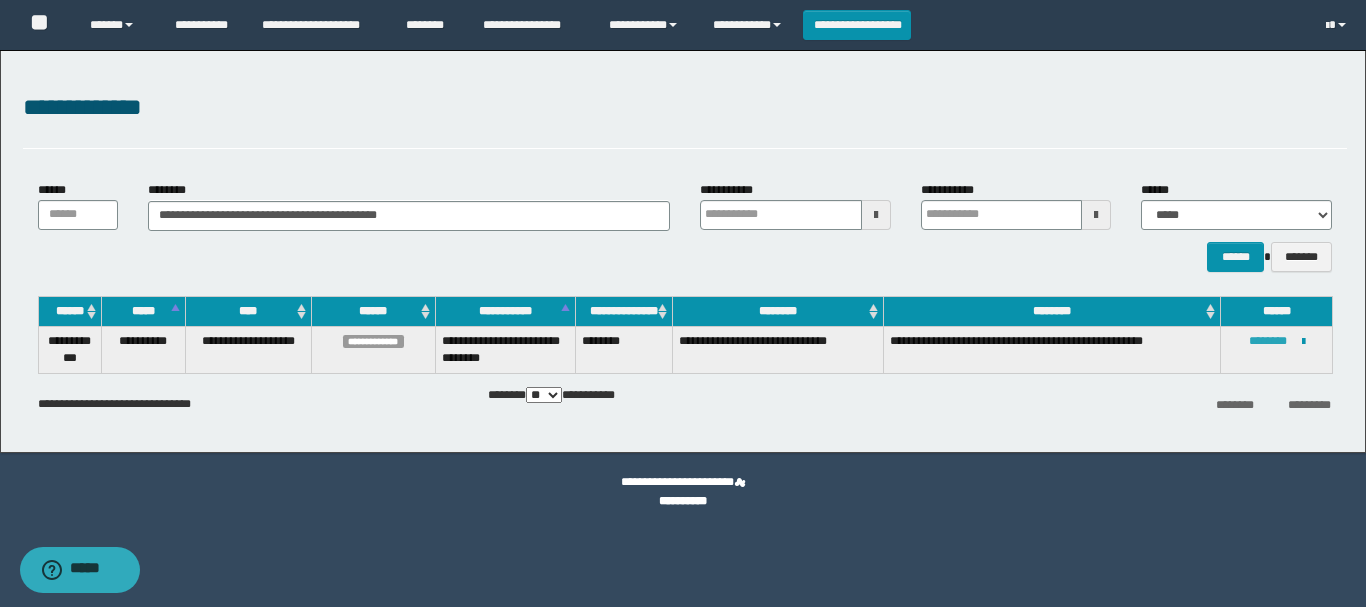 click on "********" at bounding box center [1268, 341] 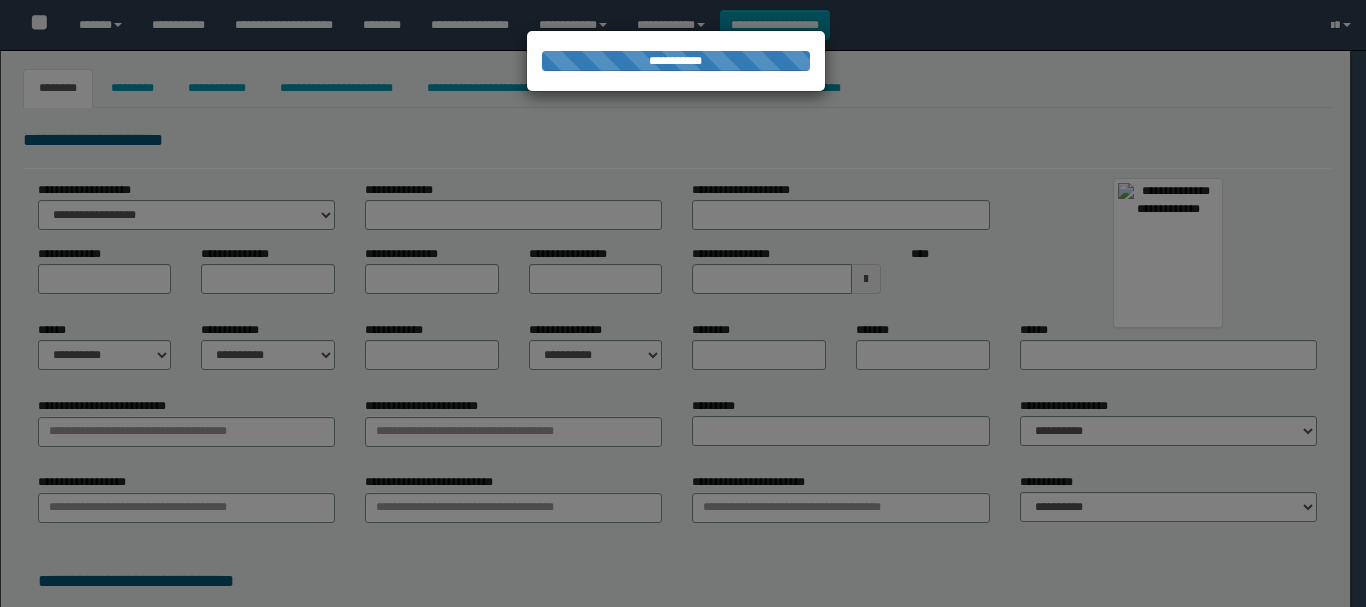 select on "***" 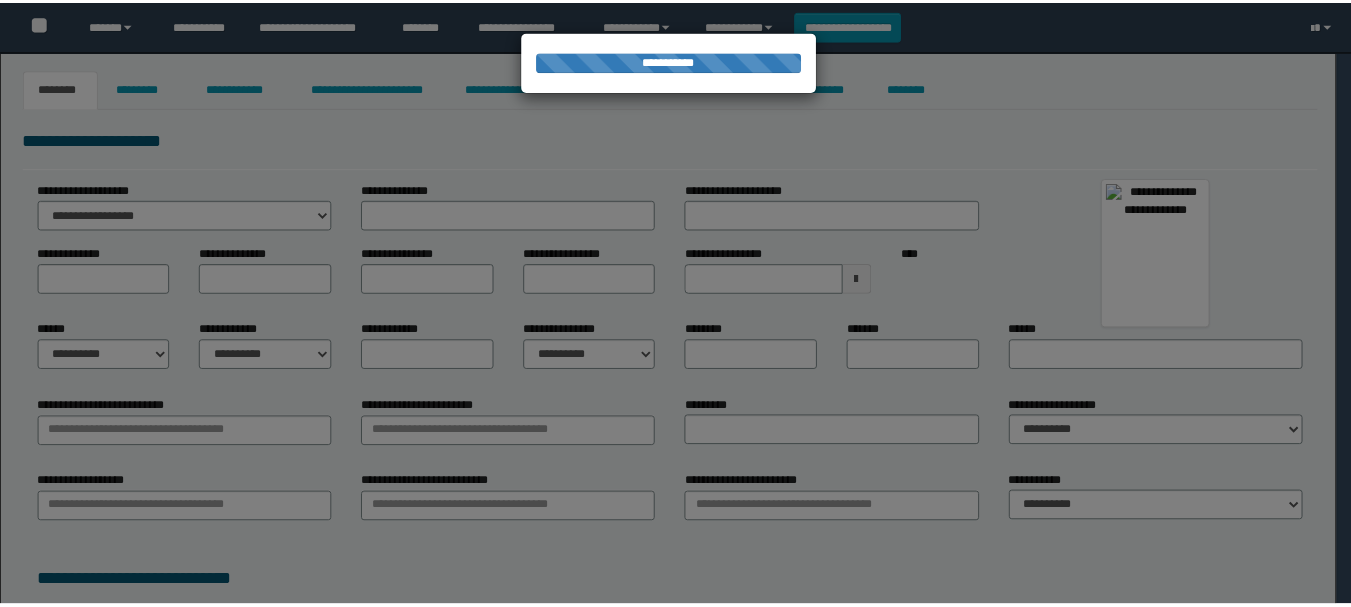 scroll, scrollTop: 0, scrollLeft: 0, axis: both 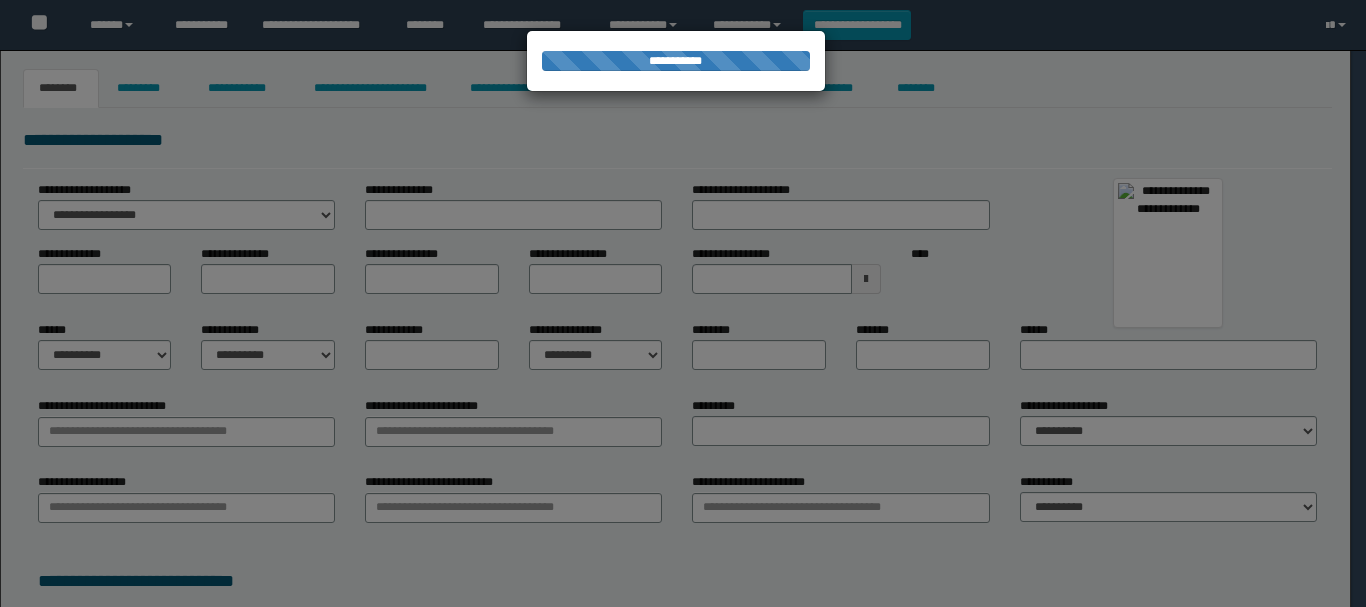 type on "********" 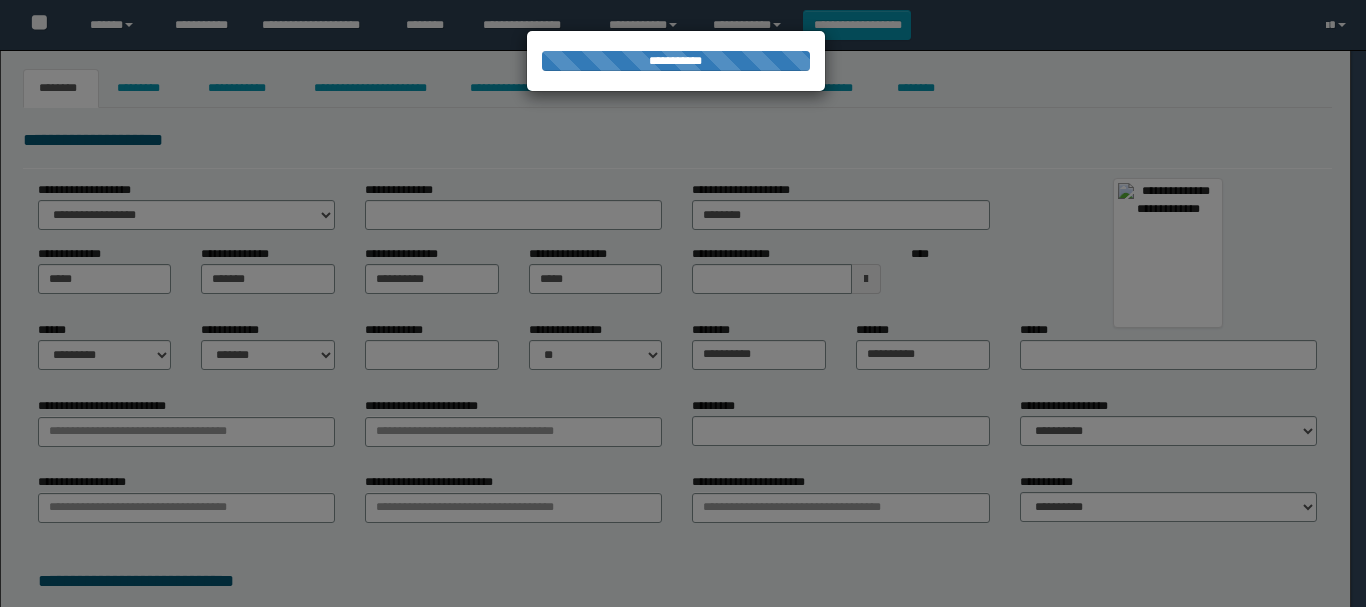 type on "**********" 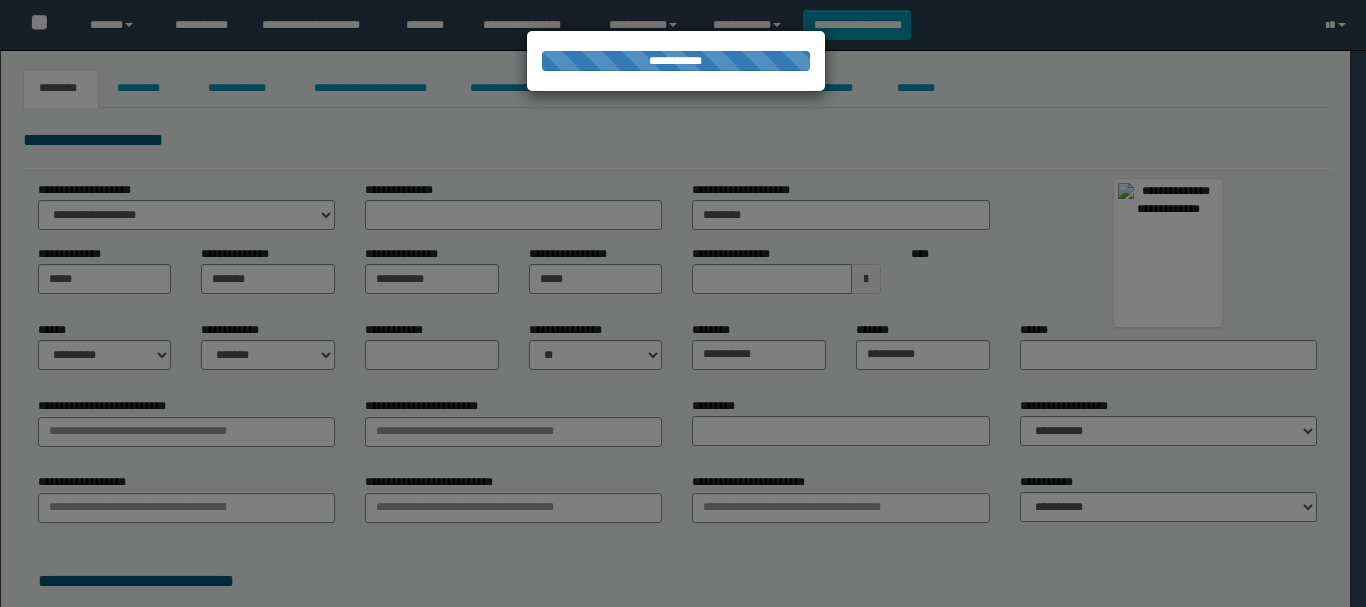 type on "*********" 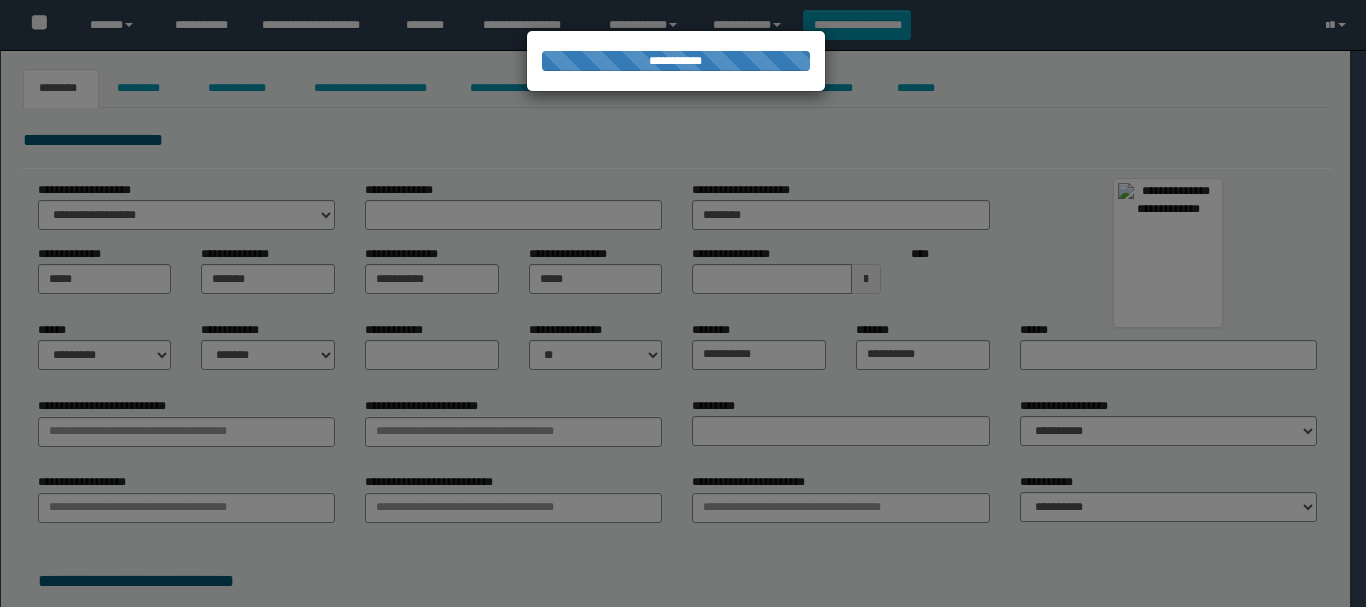 type on "********" 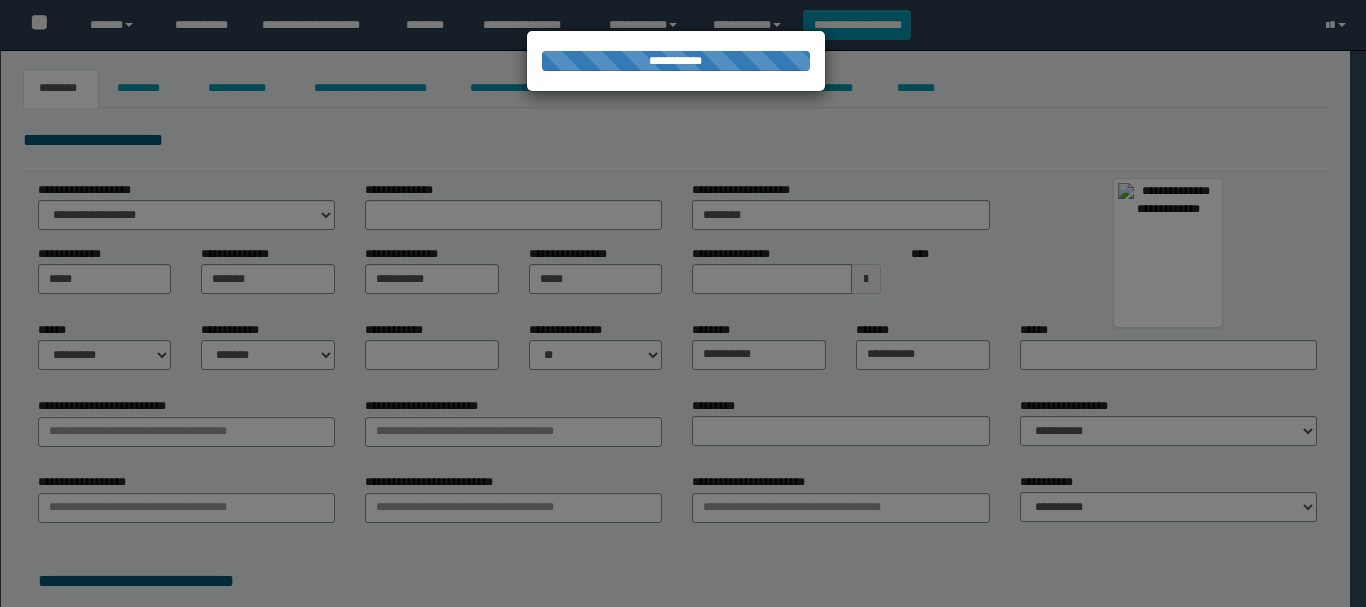 type on "*********" 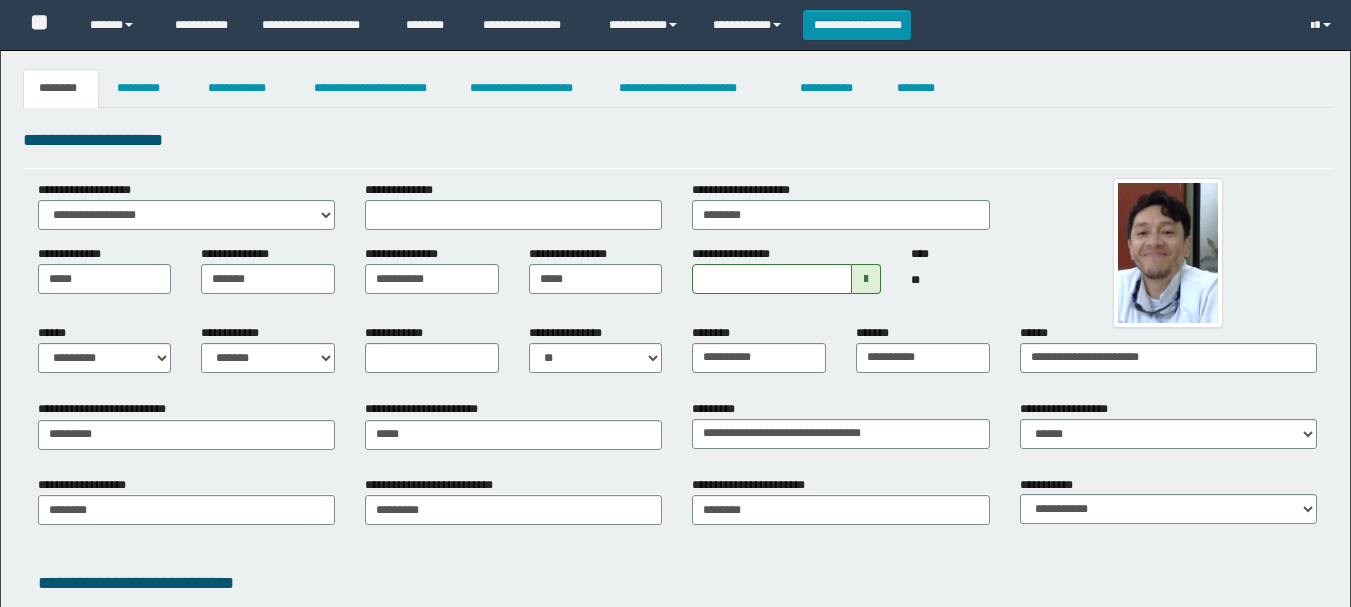 scroll, scrollTop: 0, scrollLeft: 0, axis: both 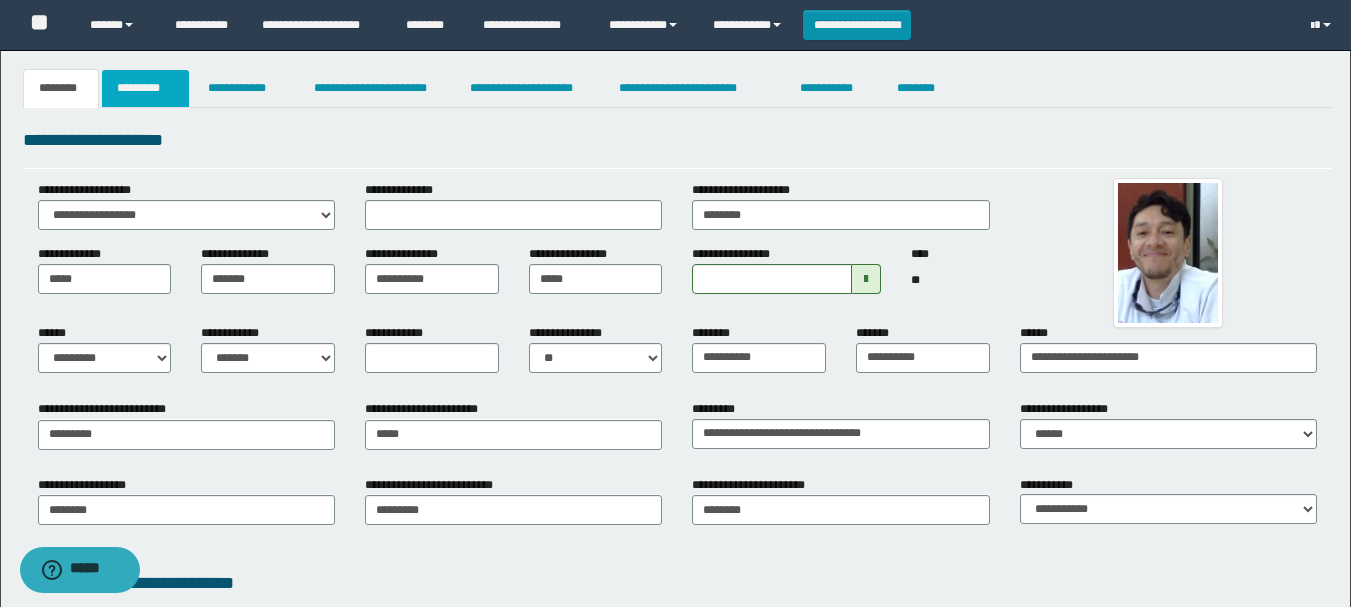 click on "*********" at bounding box center (145, 88) 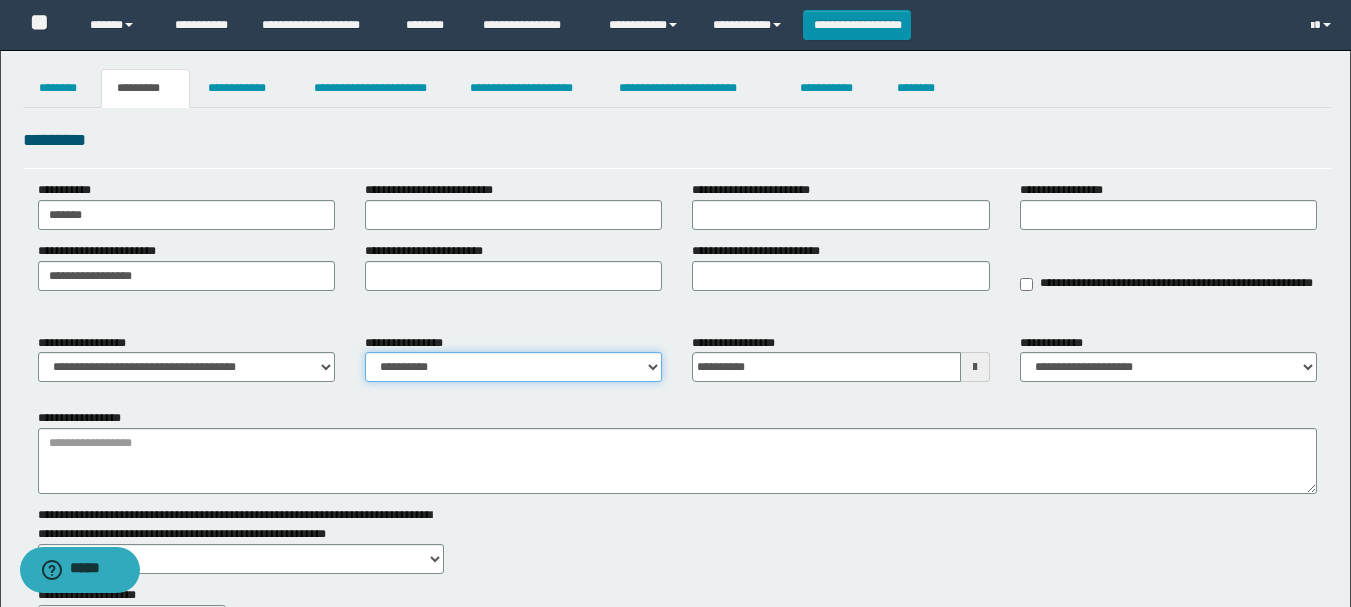 click on "**********" at bounding box center (513, 367) 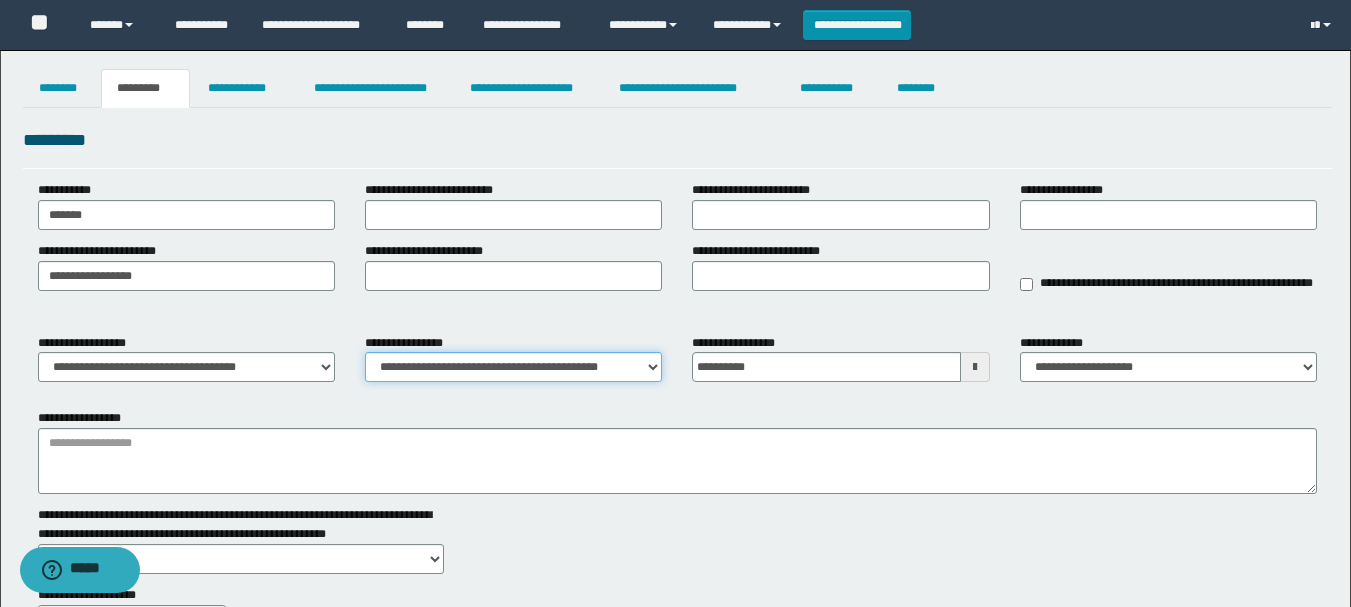 click on "**********" at bounding box center (513, 367) 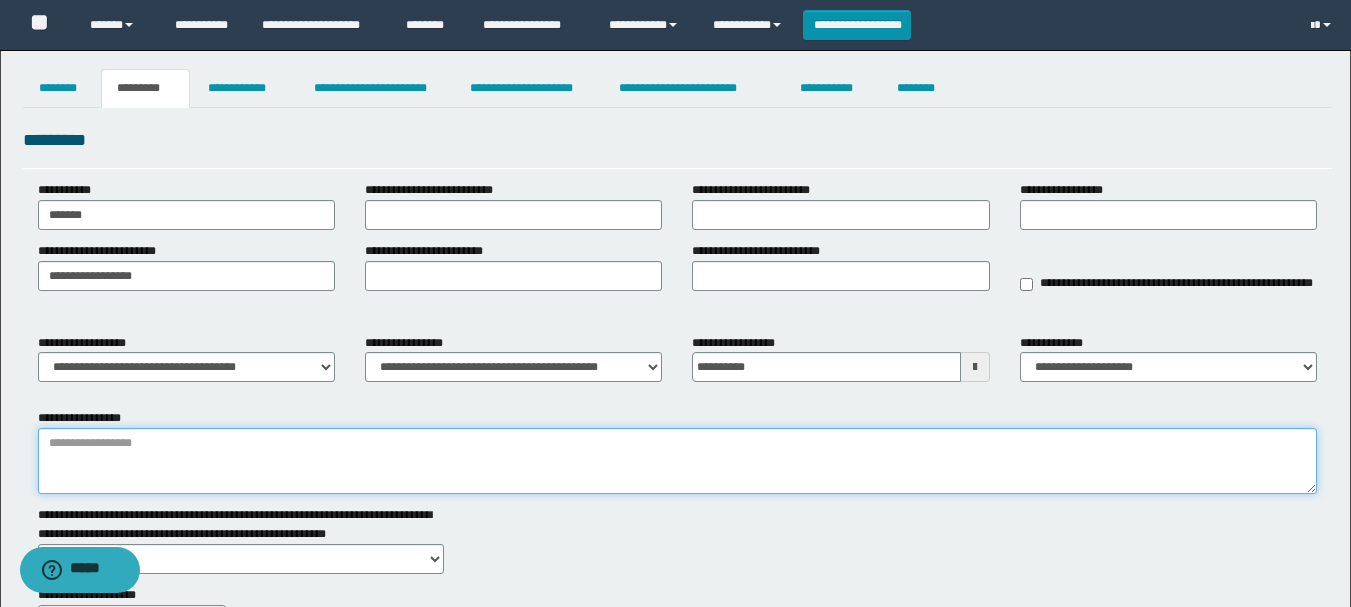 click on "**********" at bounding box center (677, 461) 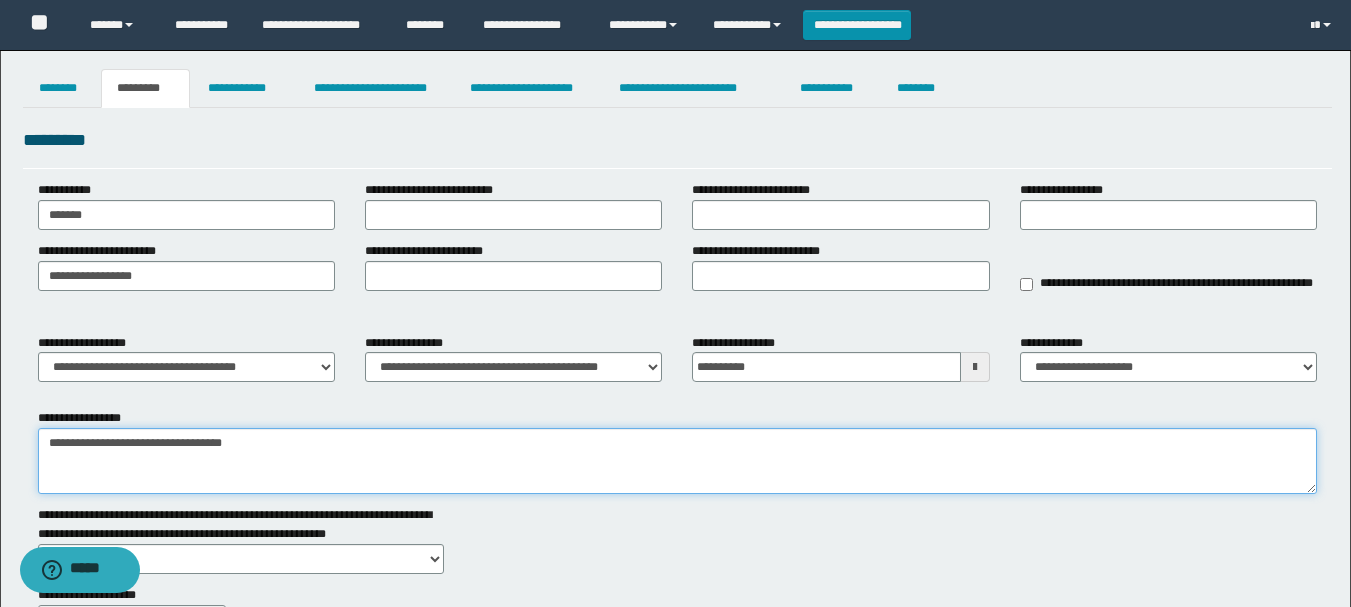 scroll, scrollTop: 200, scrollLeft: 0, axis: vertical 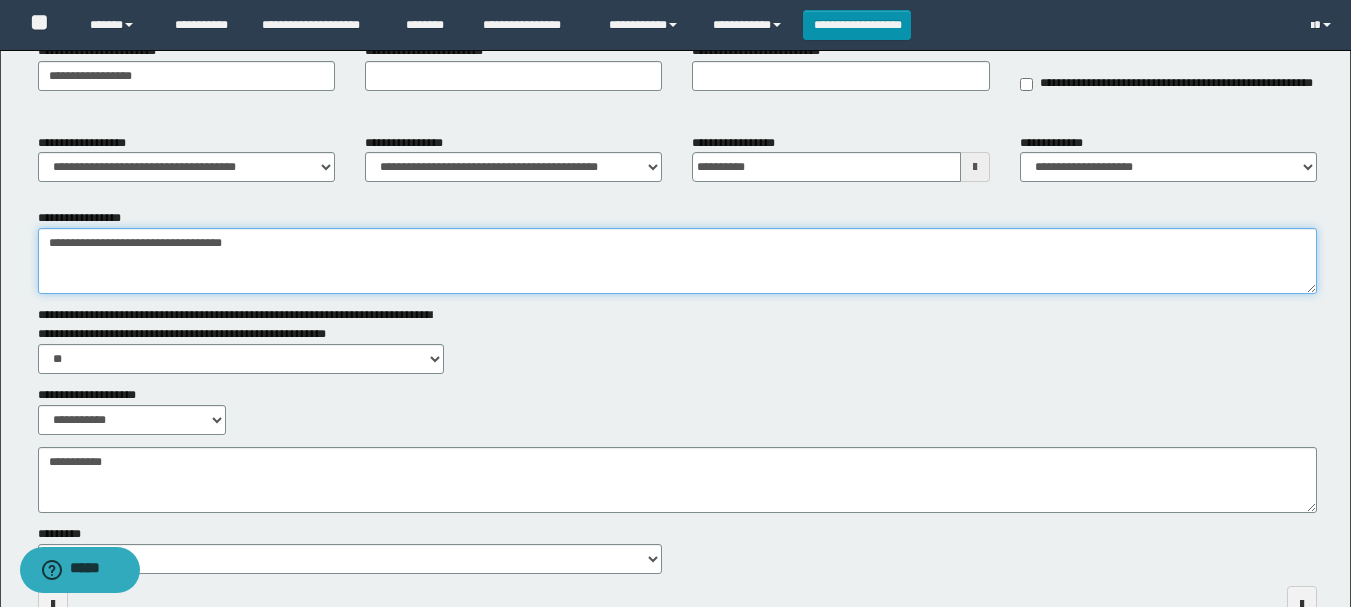 type on "**********" 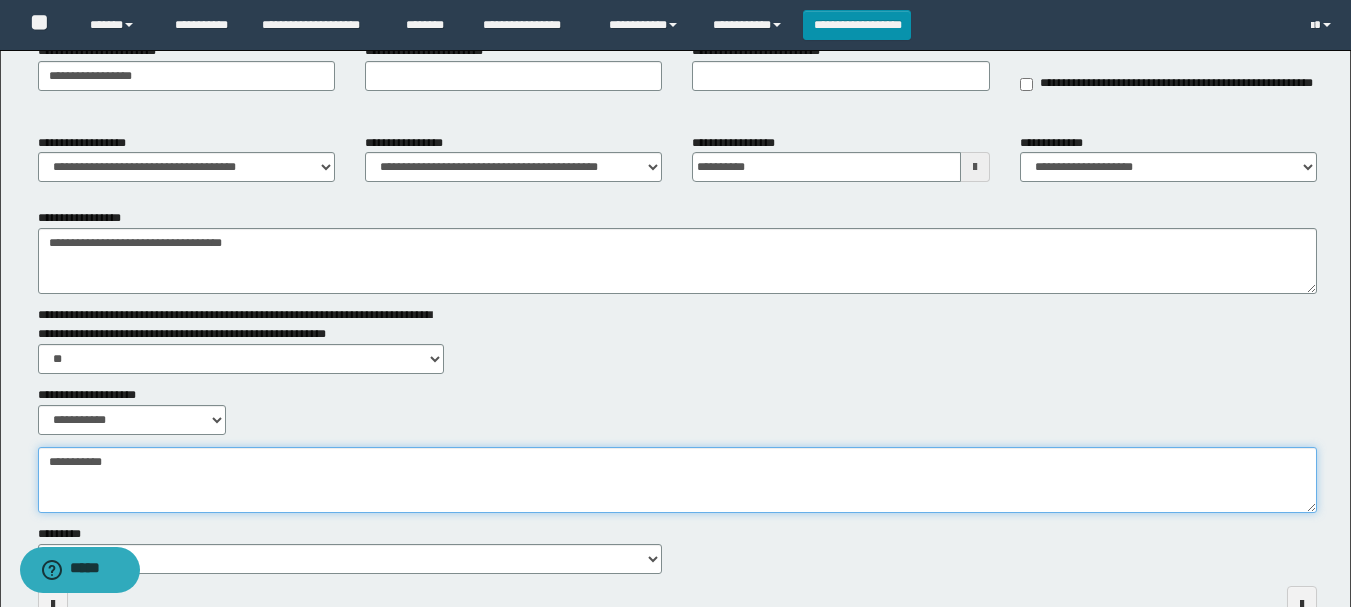 click on "**********" at bounding box center [677, 480] 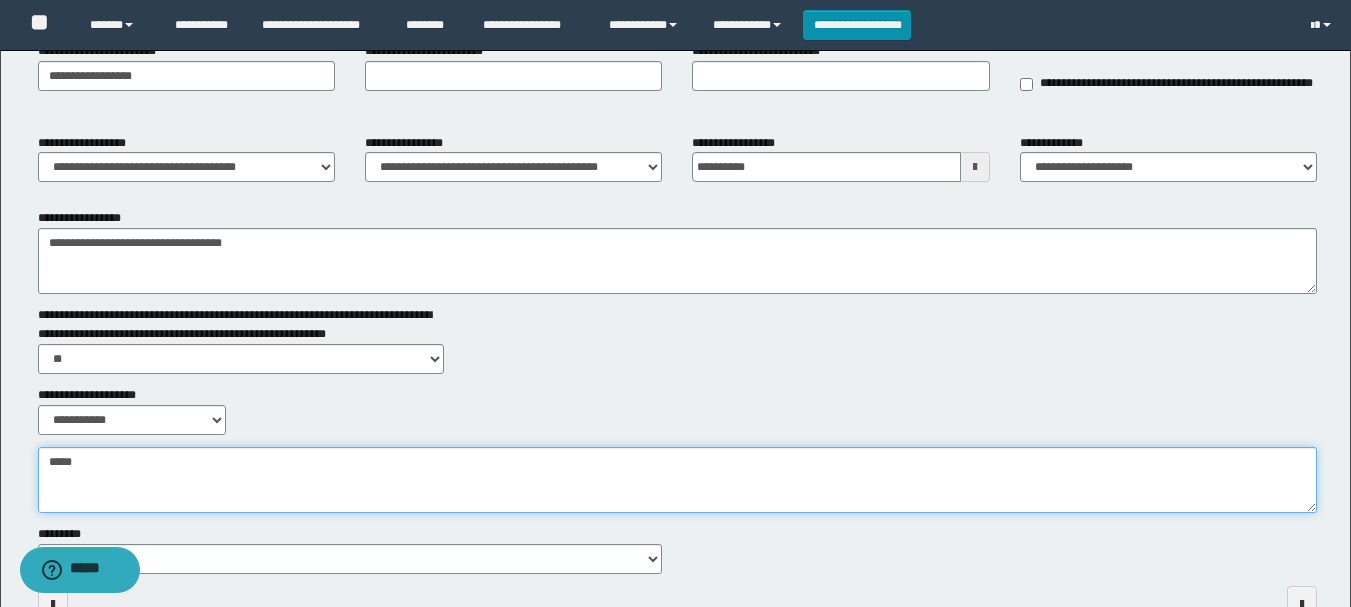 scroll, scrollTop: 0, scrollLeft: 0, axis: both 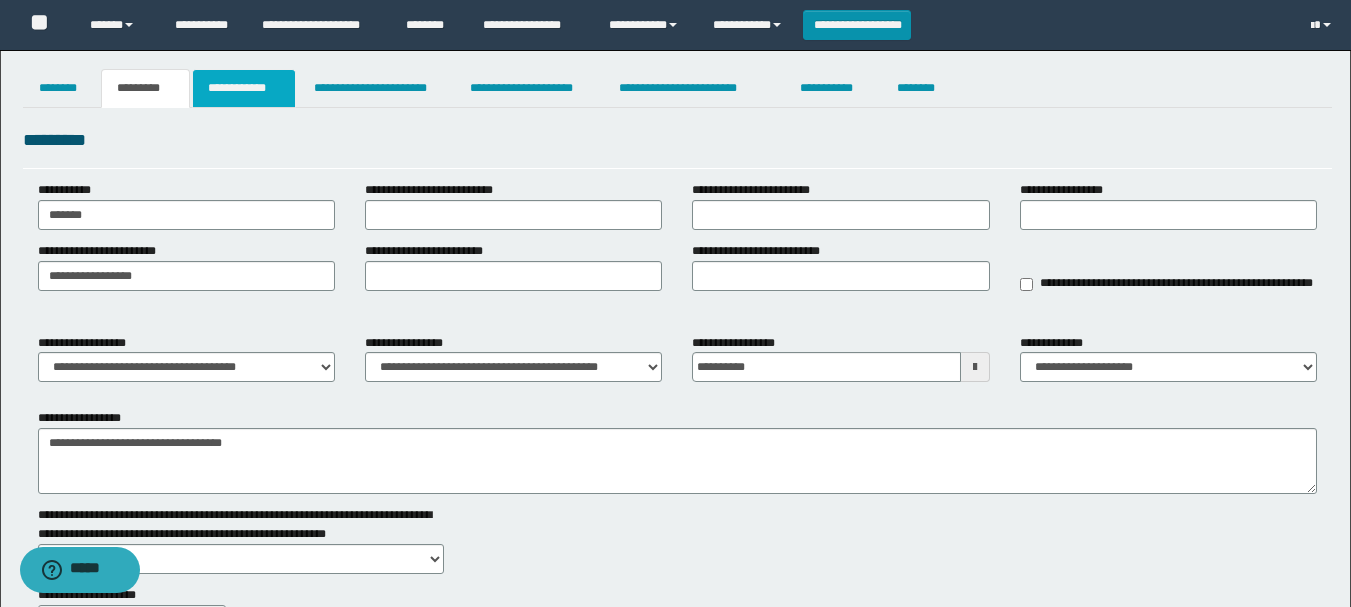 type on "*****" 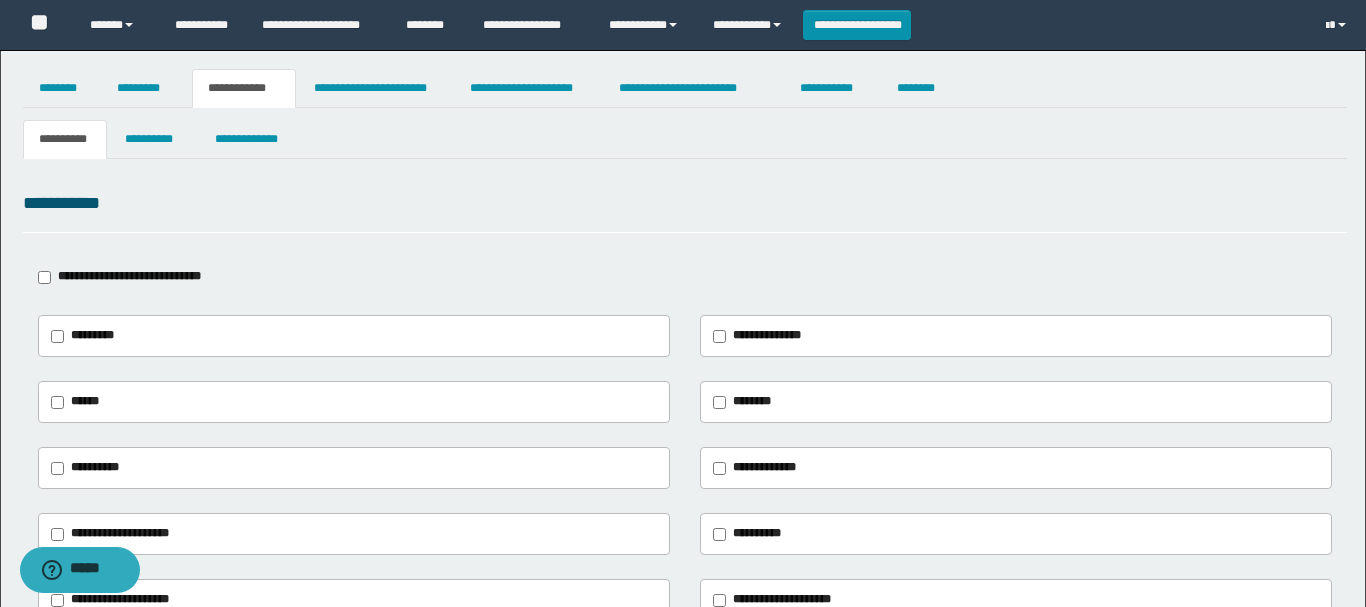type on "**********" 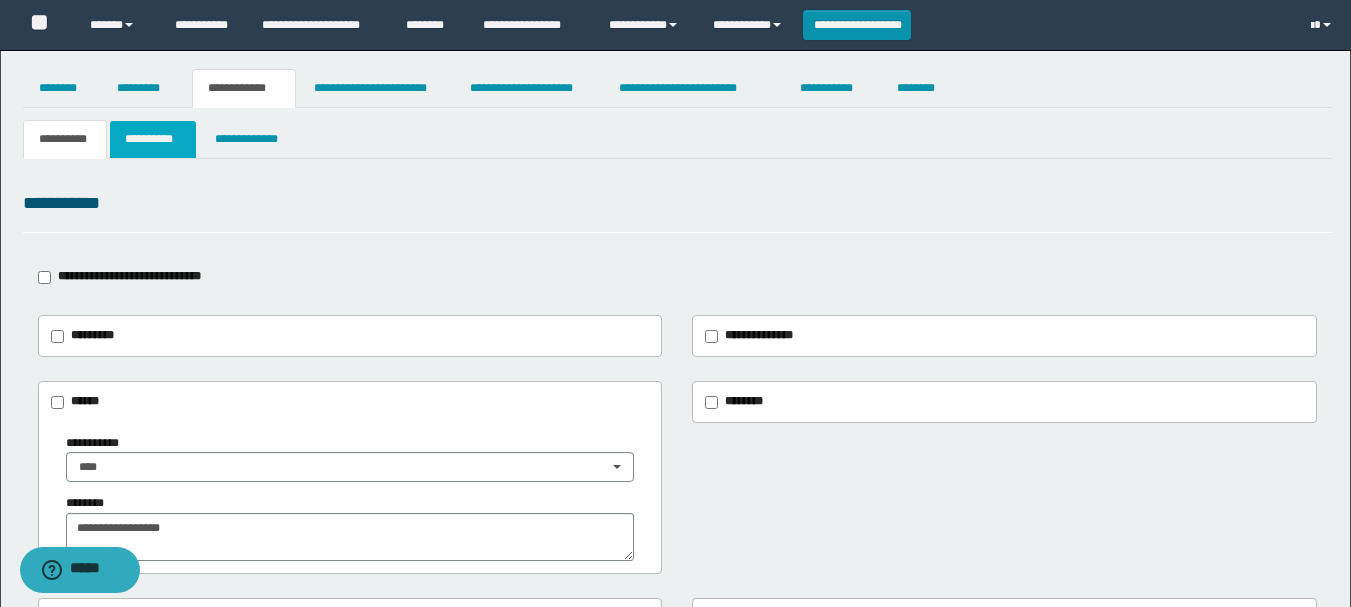 click on "**********" at bounding box center (153, 139) 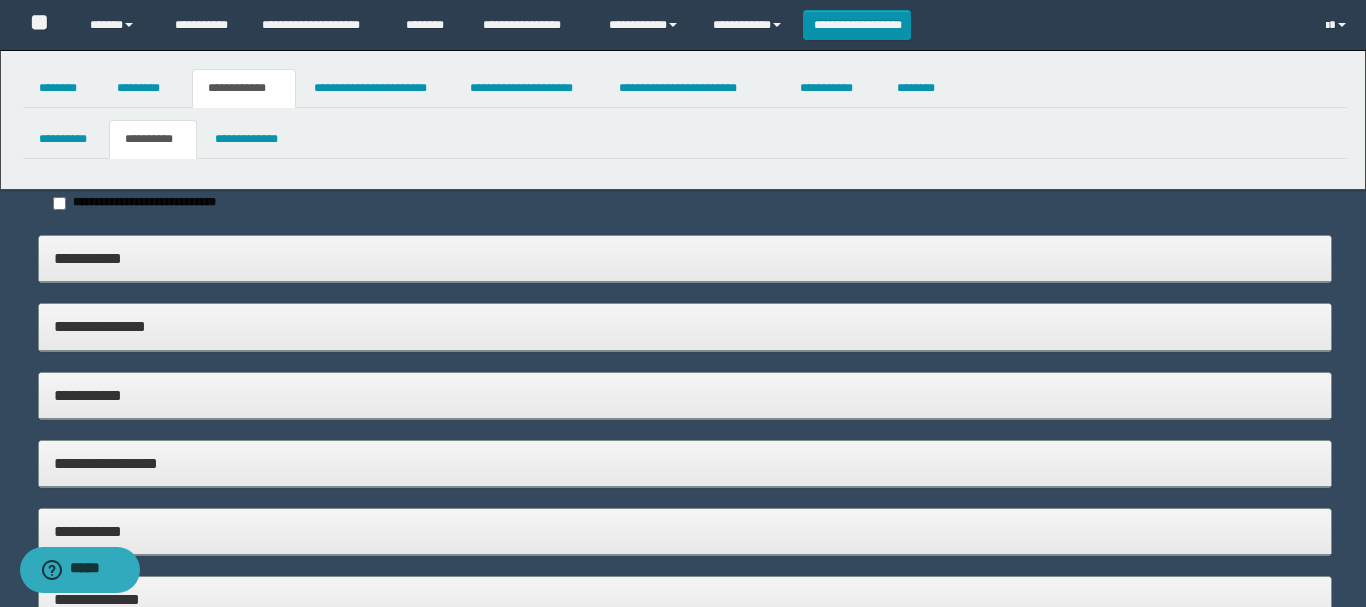 type on "*****" 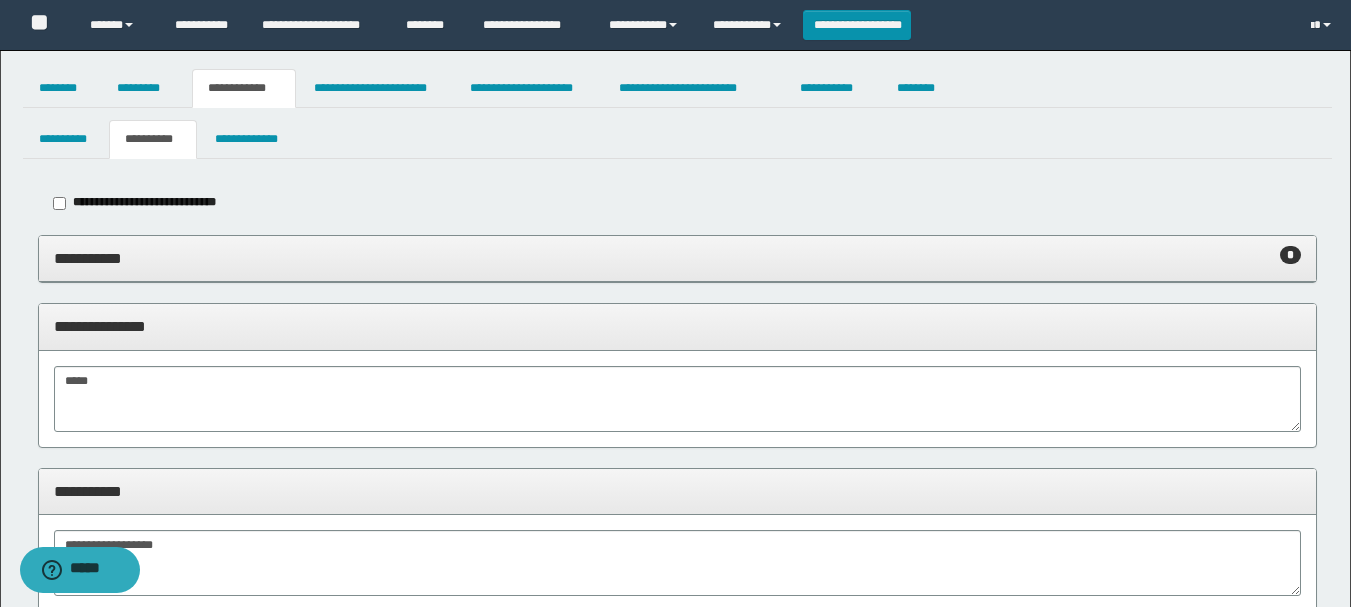 click on "**********" at bounding box center [677, 258] 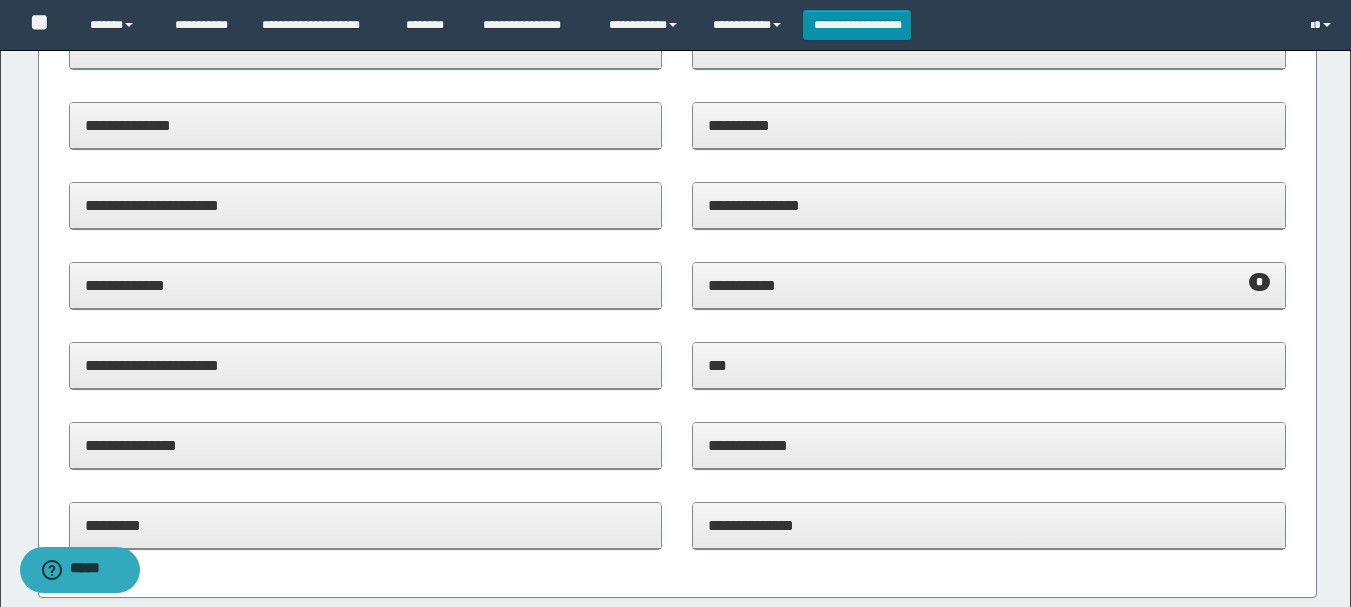 scroll, scrollTop: 300, scrollLeft: 0, axis: vertical 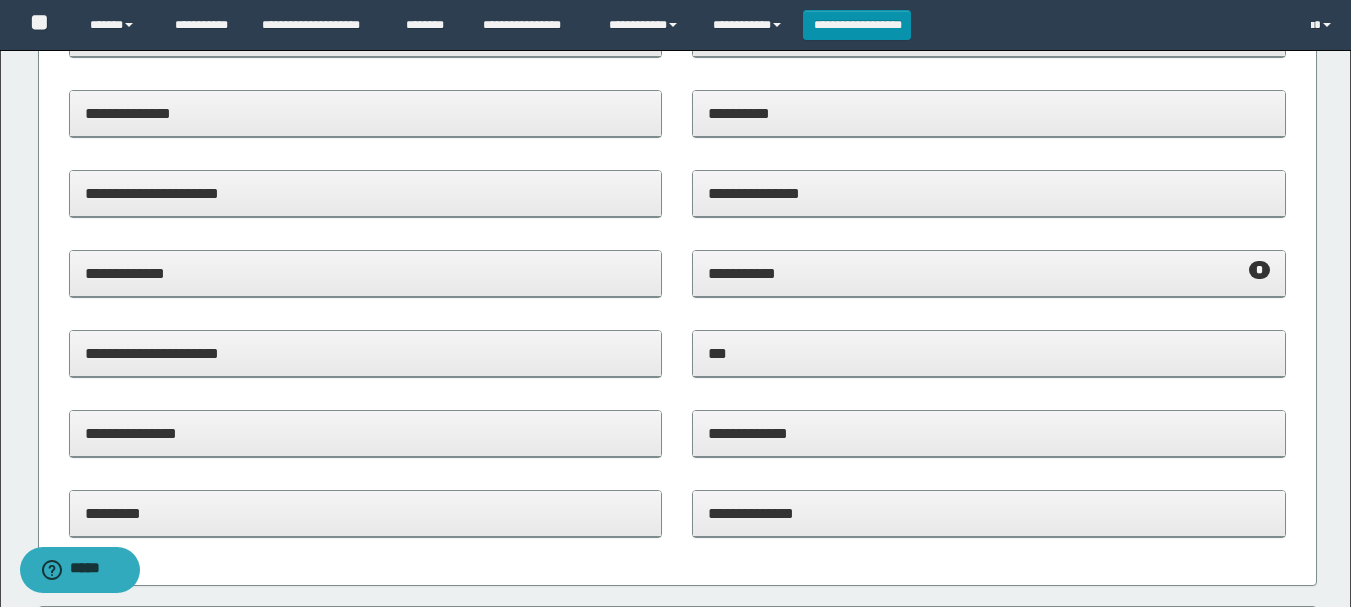 click on "**********" at bounding box center (989, 273) 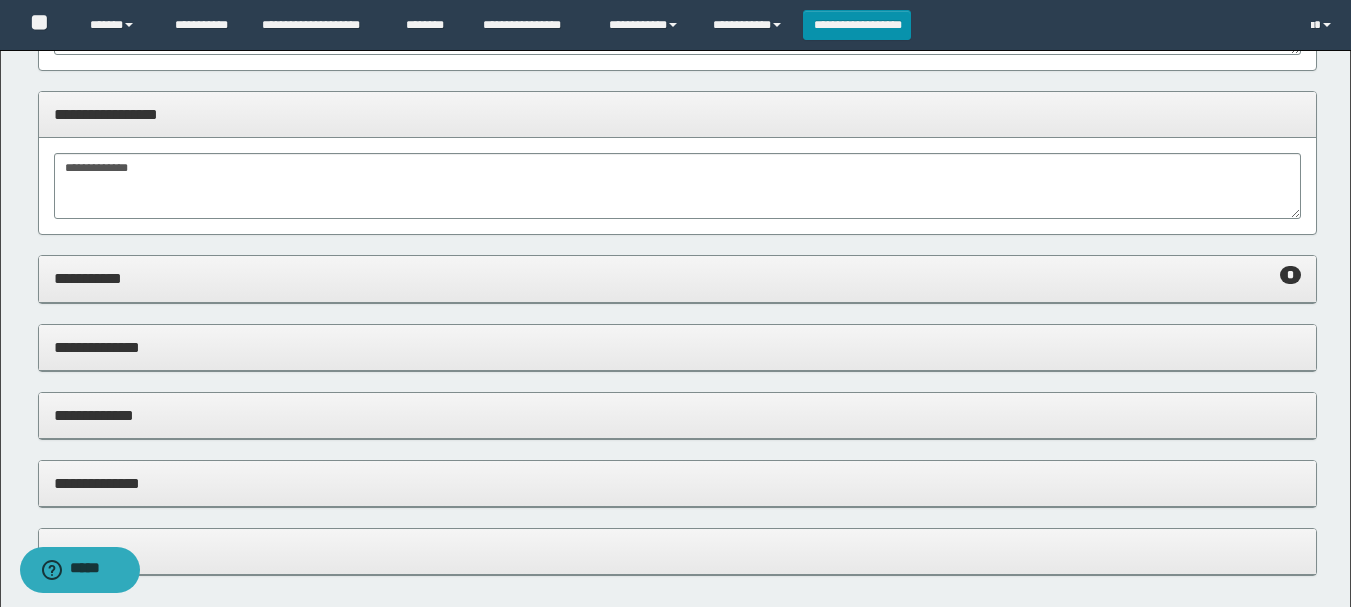 scroll, scrollTop: 2384, scrollLeft: 0, axis: vertical 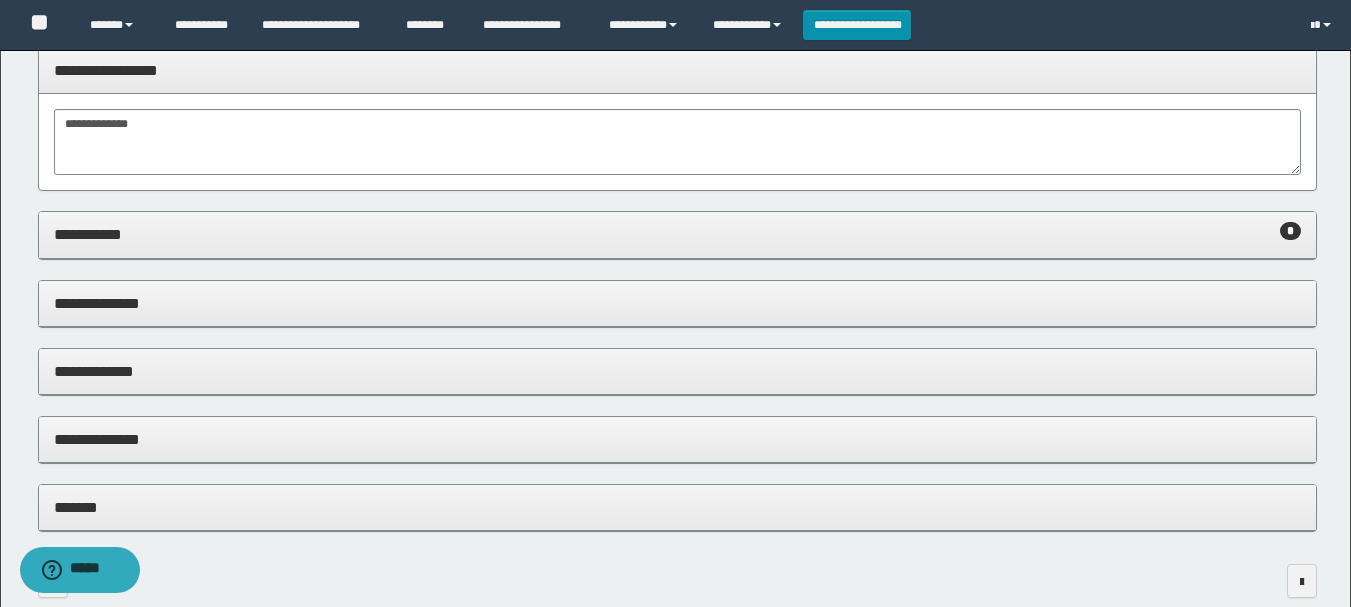 click on "**********" at bounding box center [677, 235] 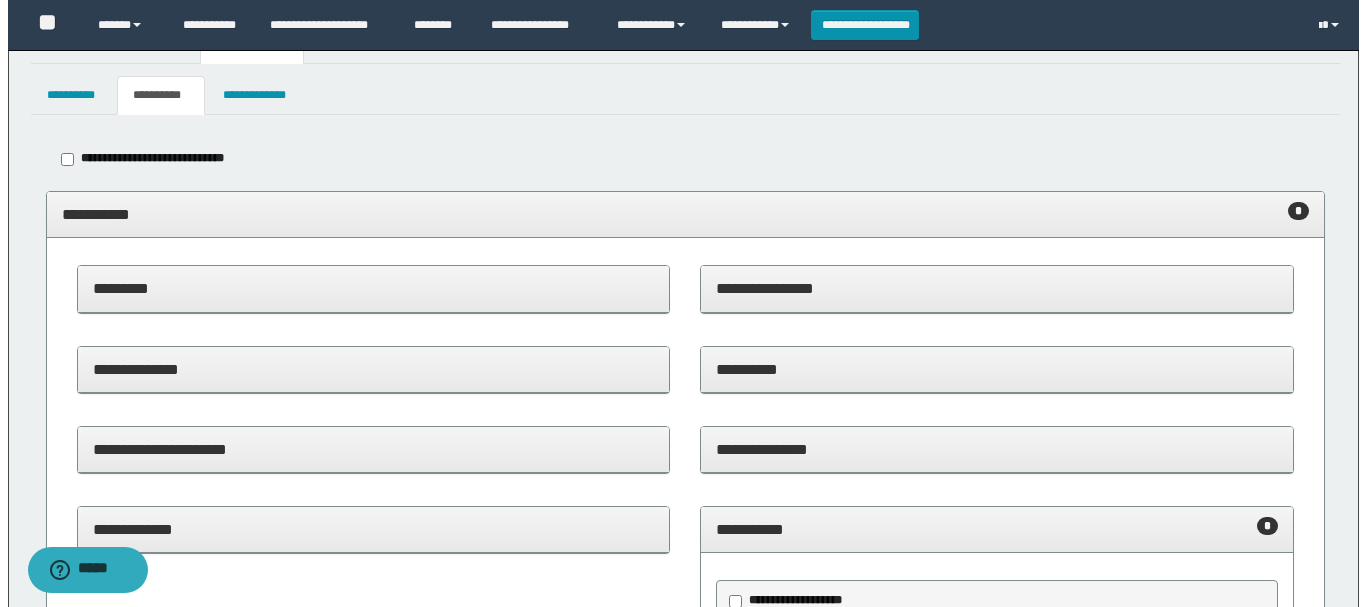 scroll, scrollTop: 0, scrollLeft: 0, axis: both 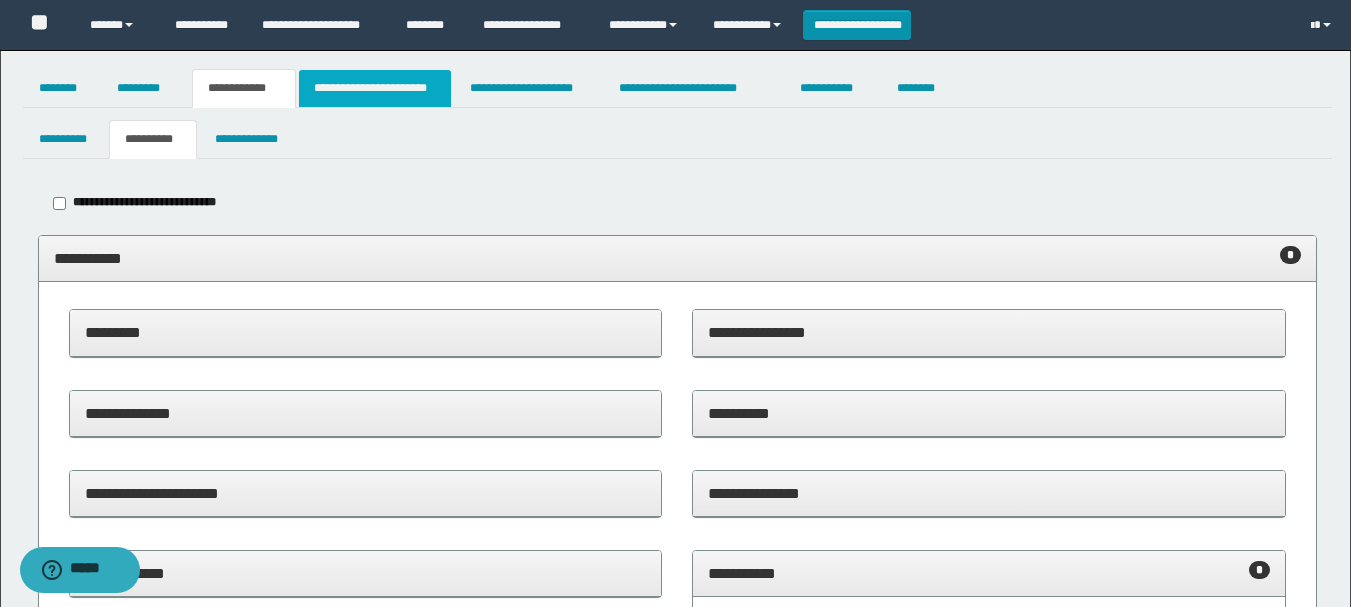 click on "**********" at bounding box center (375, 88) 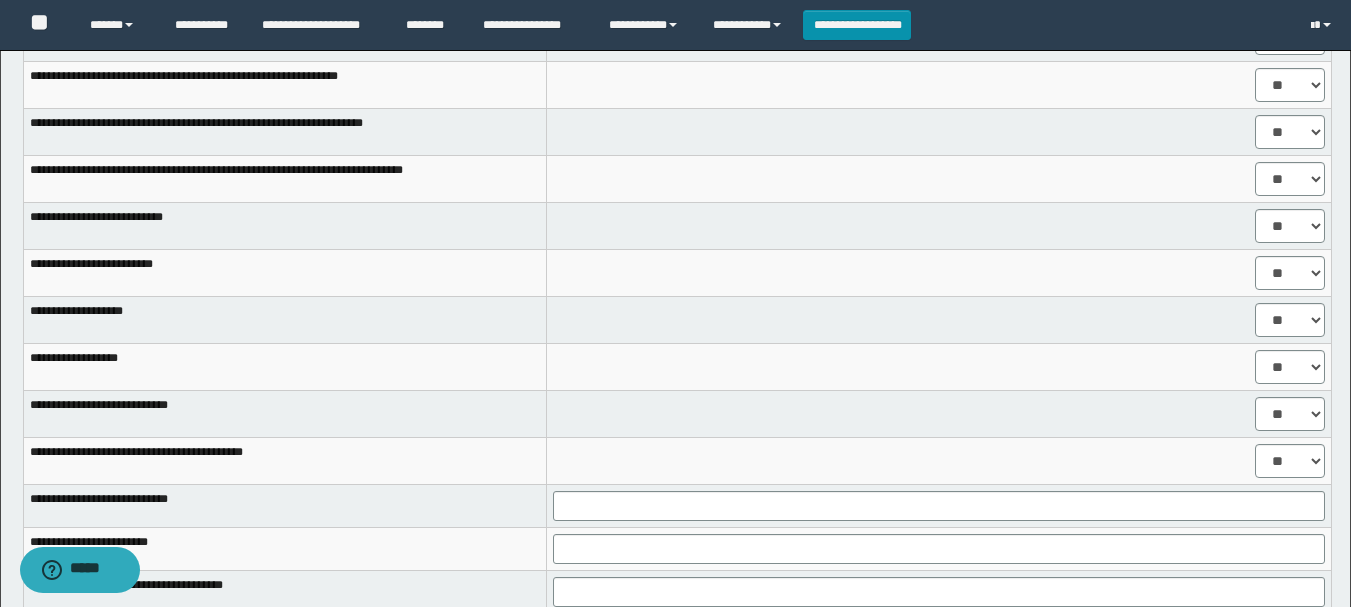scroll, scrollTop: 1700, scrollLeft: 0, axis: vertical 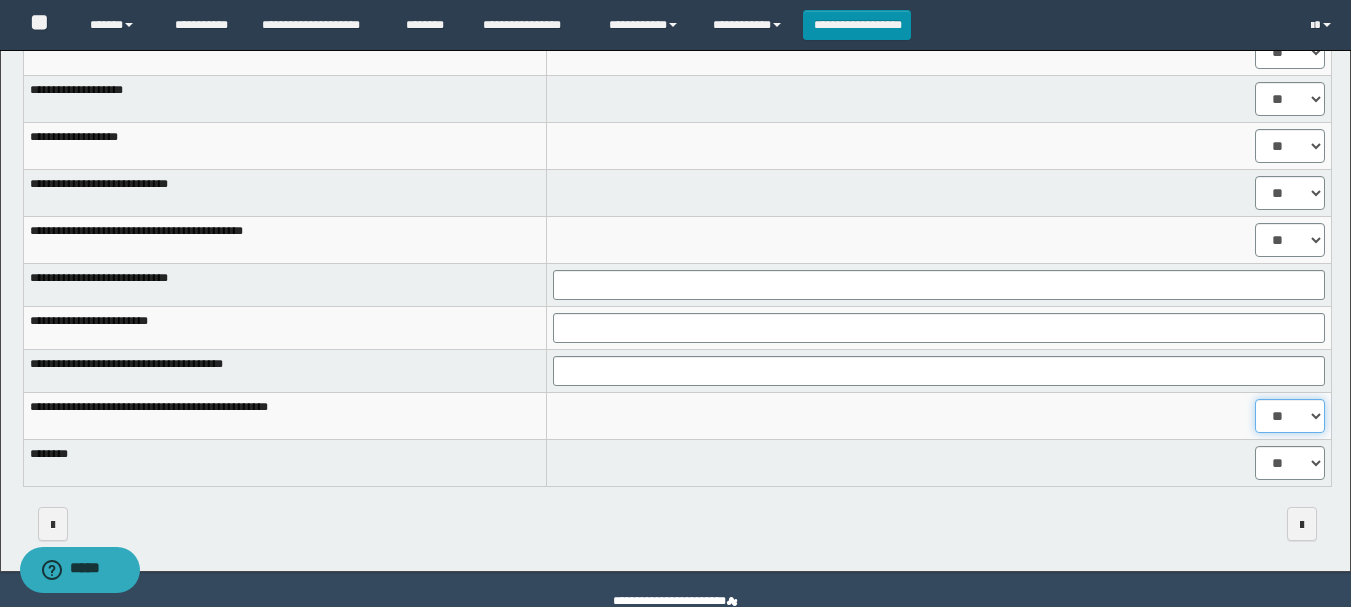 drag, startPoint x: 1300, startPoint y: 413, endPoint x: 1310, endPoint y: 415, distance: 10.198039 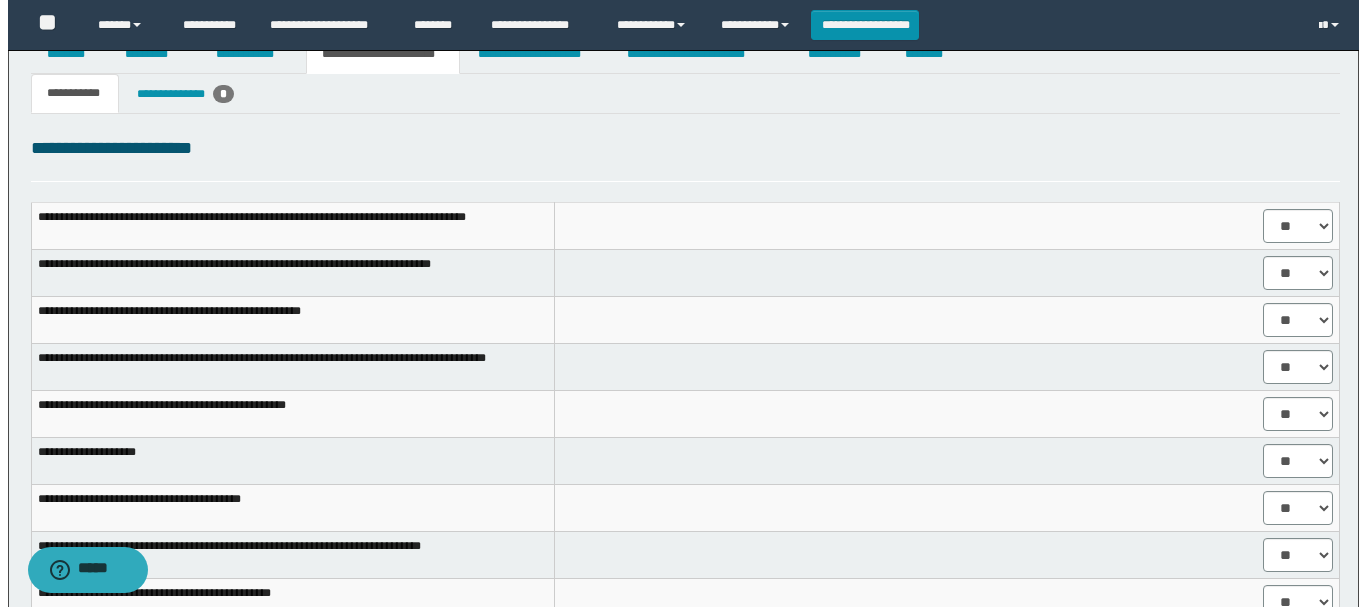 scroll, scrollTop: 0, scrollLeft: 0, axis: both 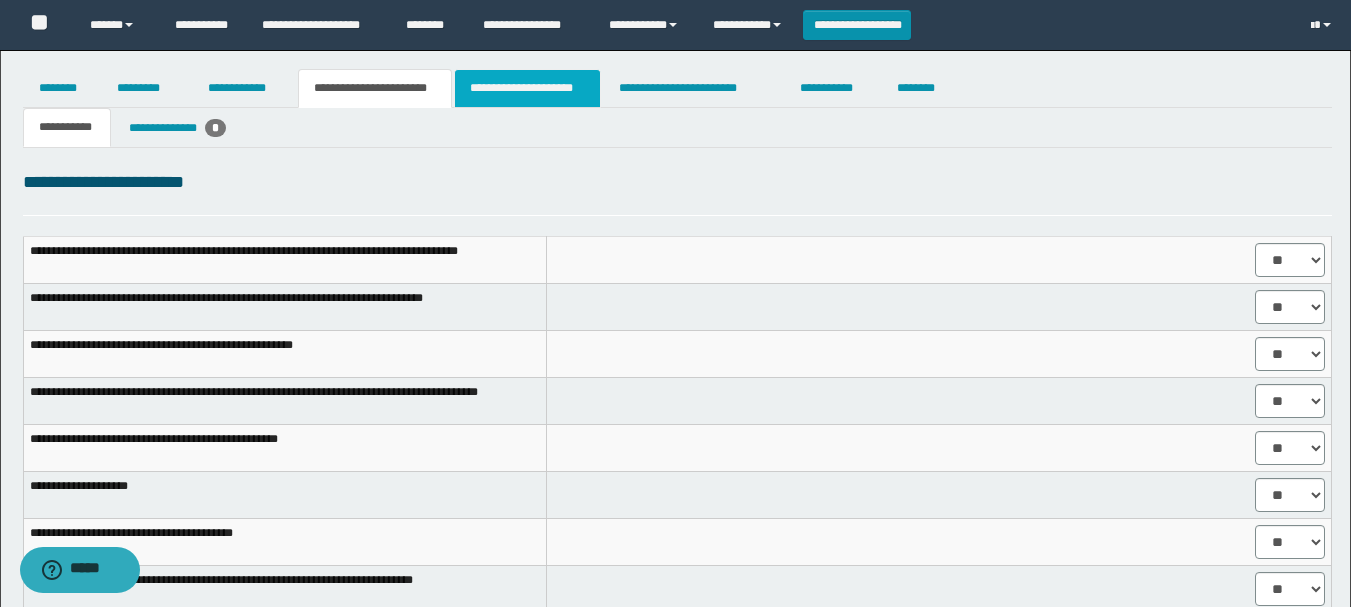 click on "**********" at bounding box center (527, 88) 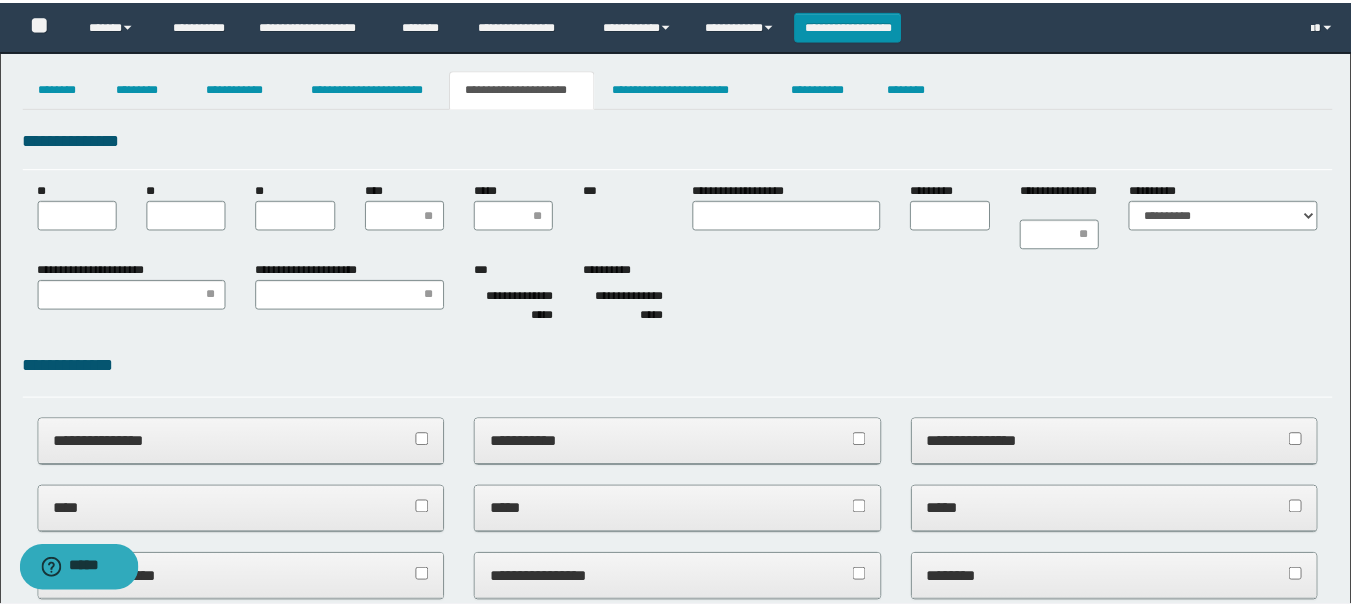 scroll, scrollTop: 0, scrollLeft: 0, axis: both 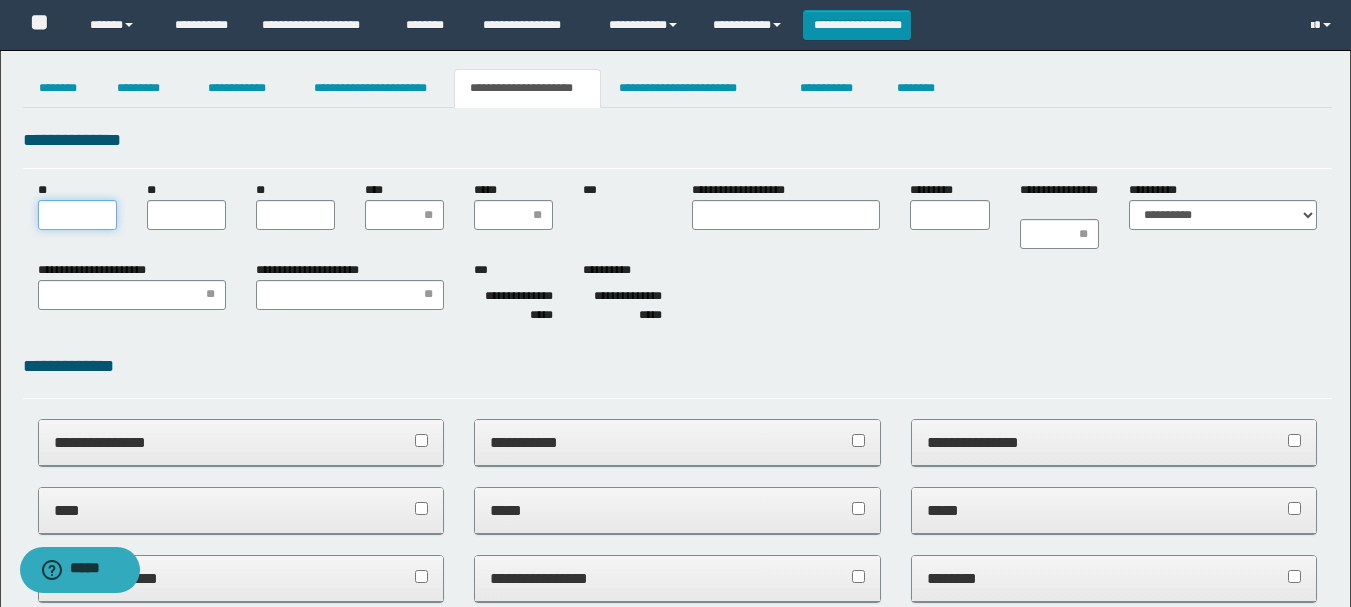 click on "**" at bounding box center (77, 215) 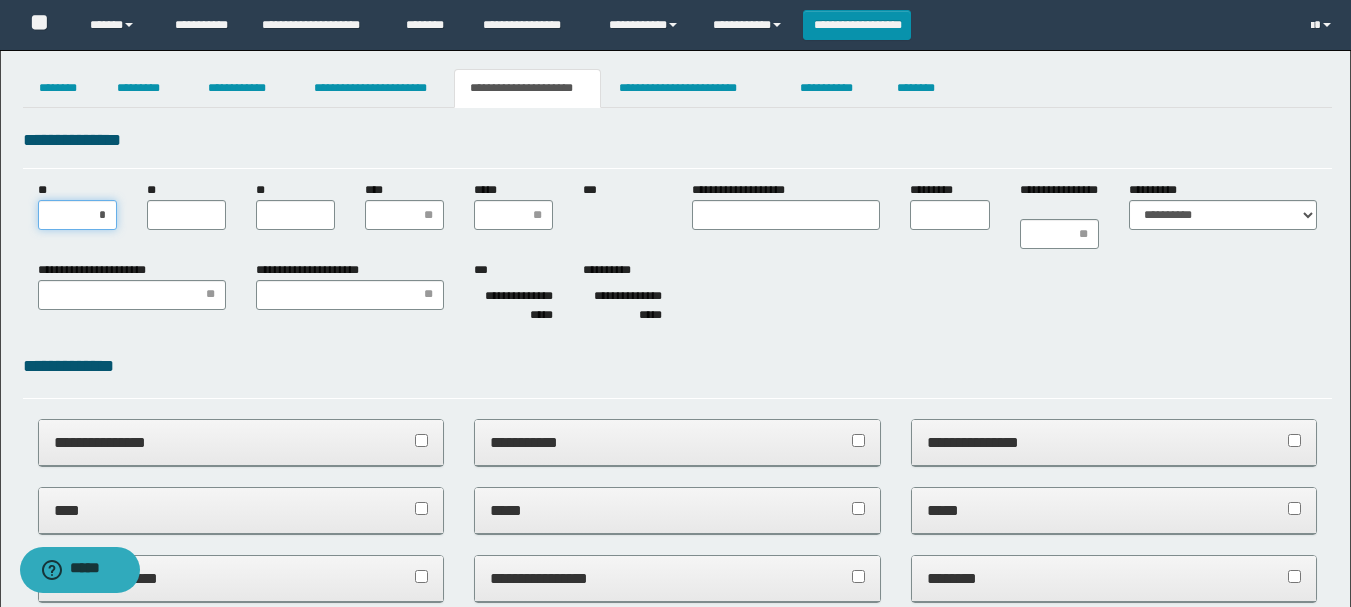type on "**" 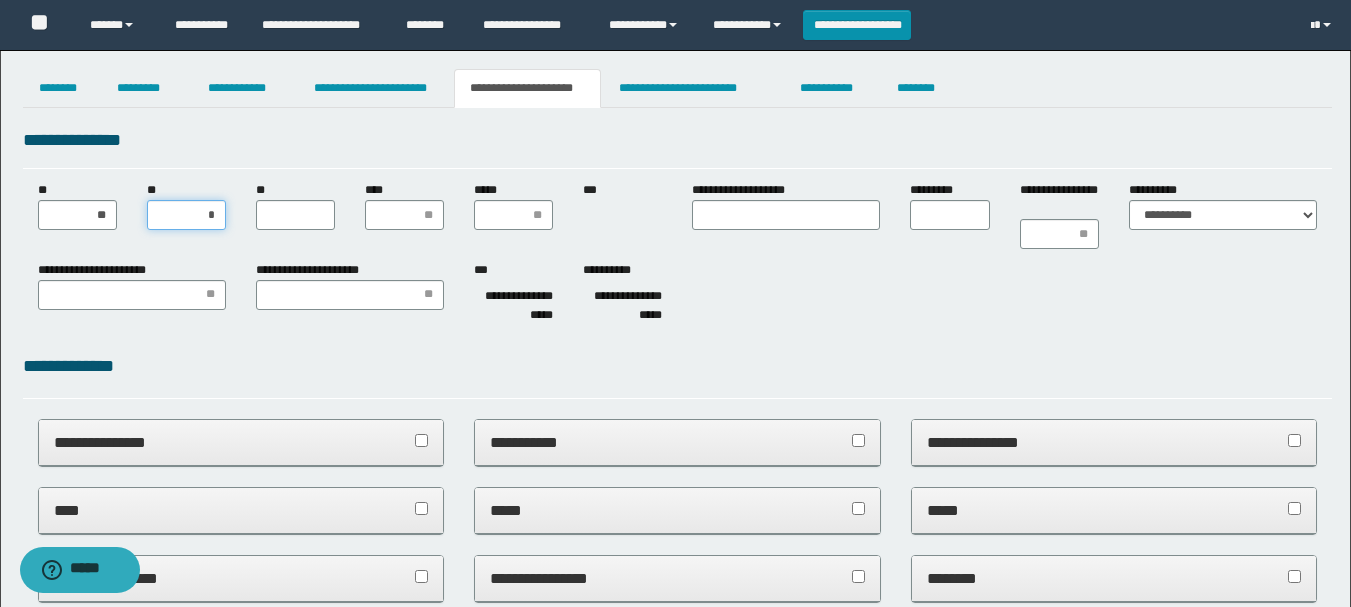 type on "**" 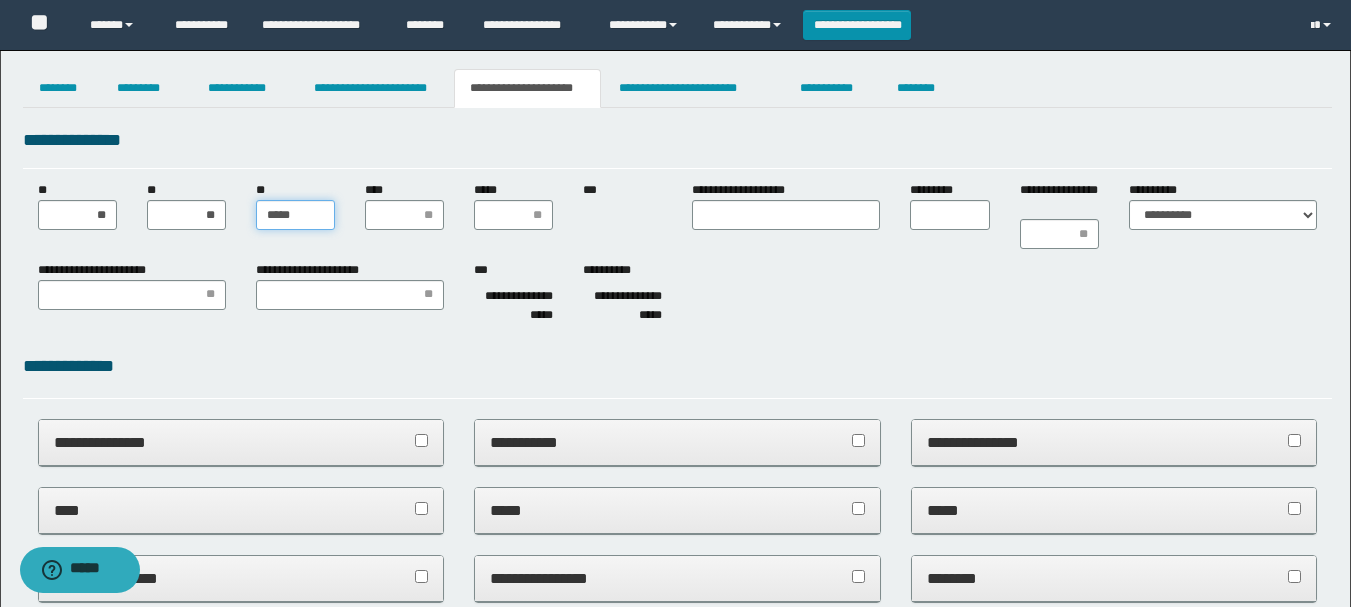 type on "******" 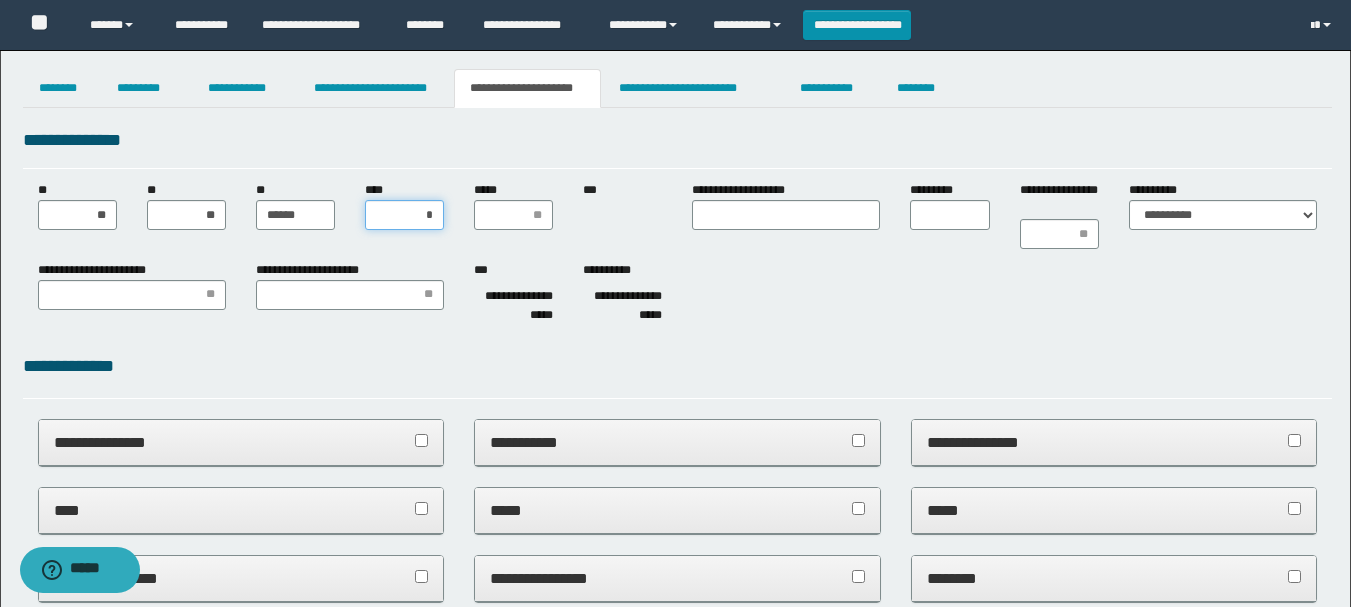 type on "**" 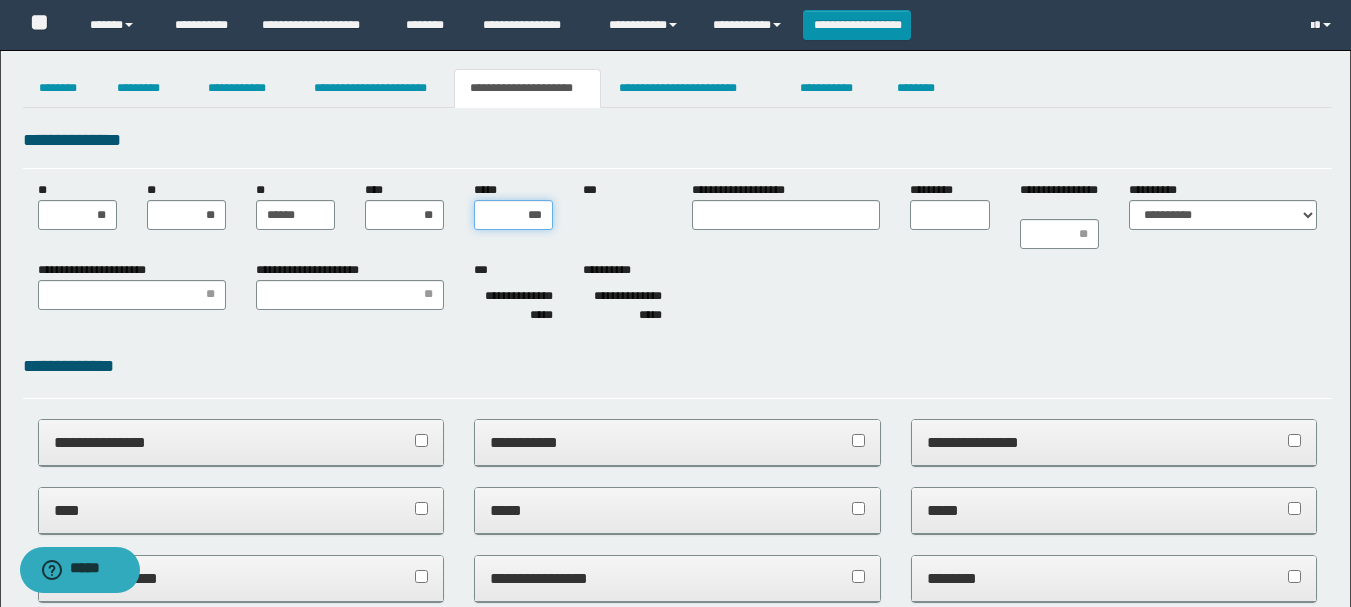 type on "****" 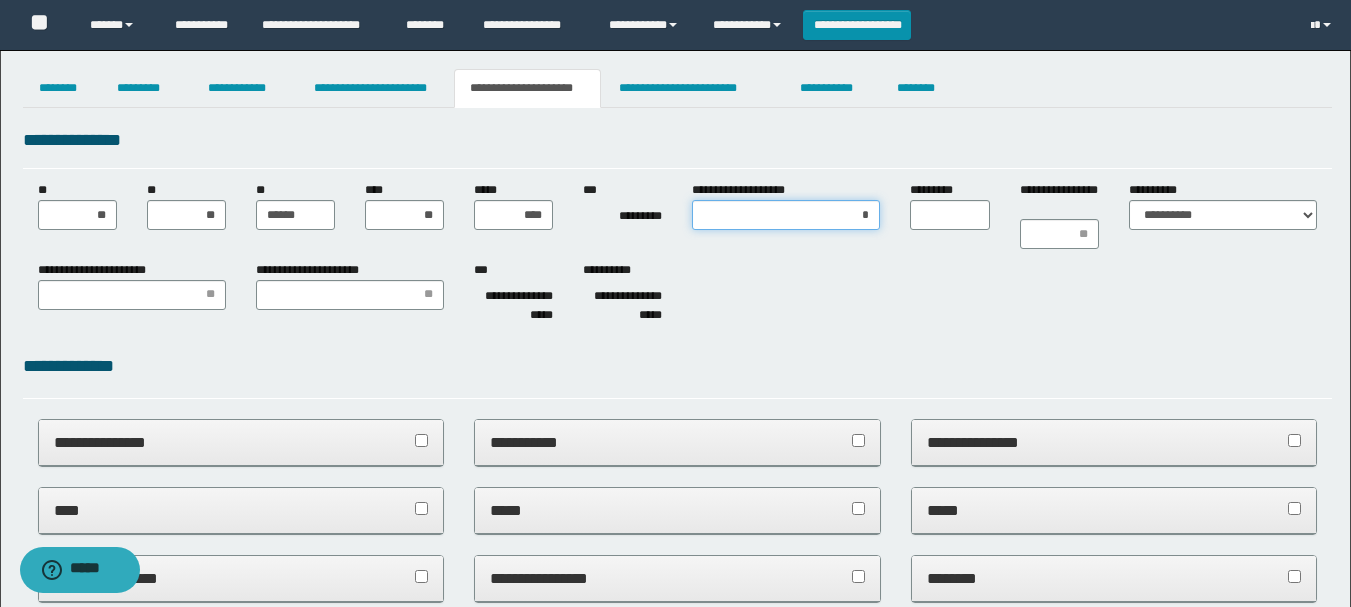 type on "**" 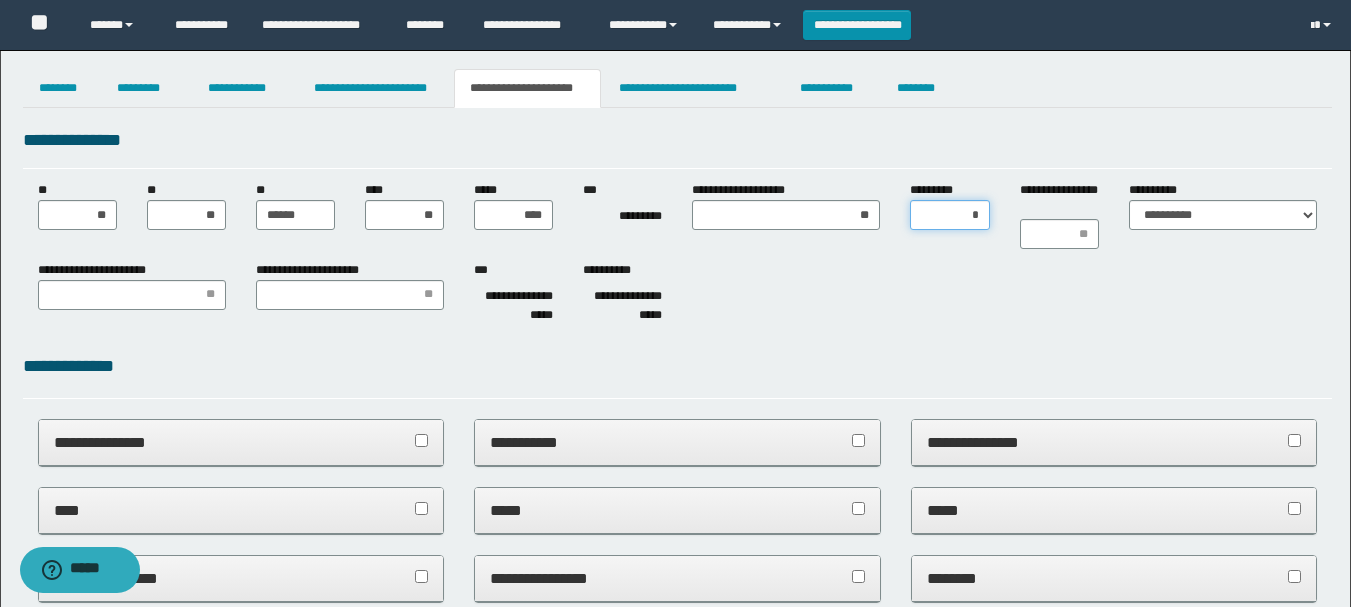 type on "**" 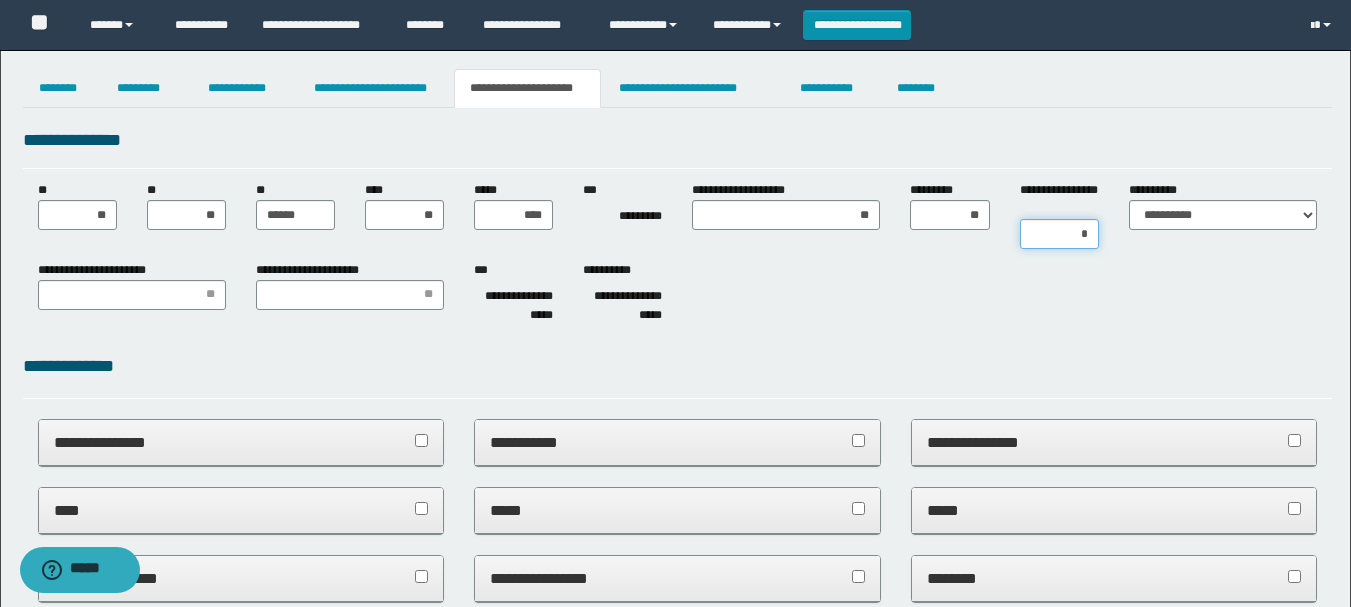 type on "**" 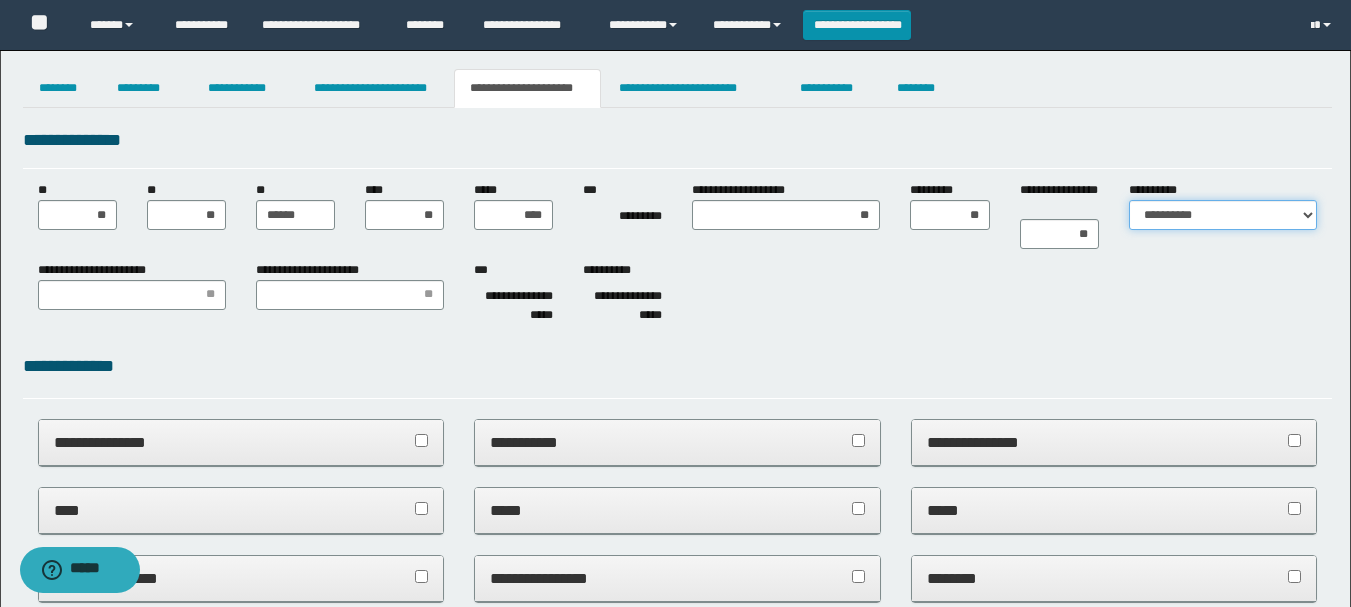 select on "*" 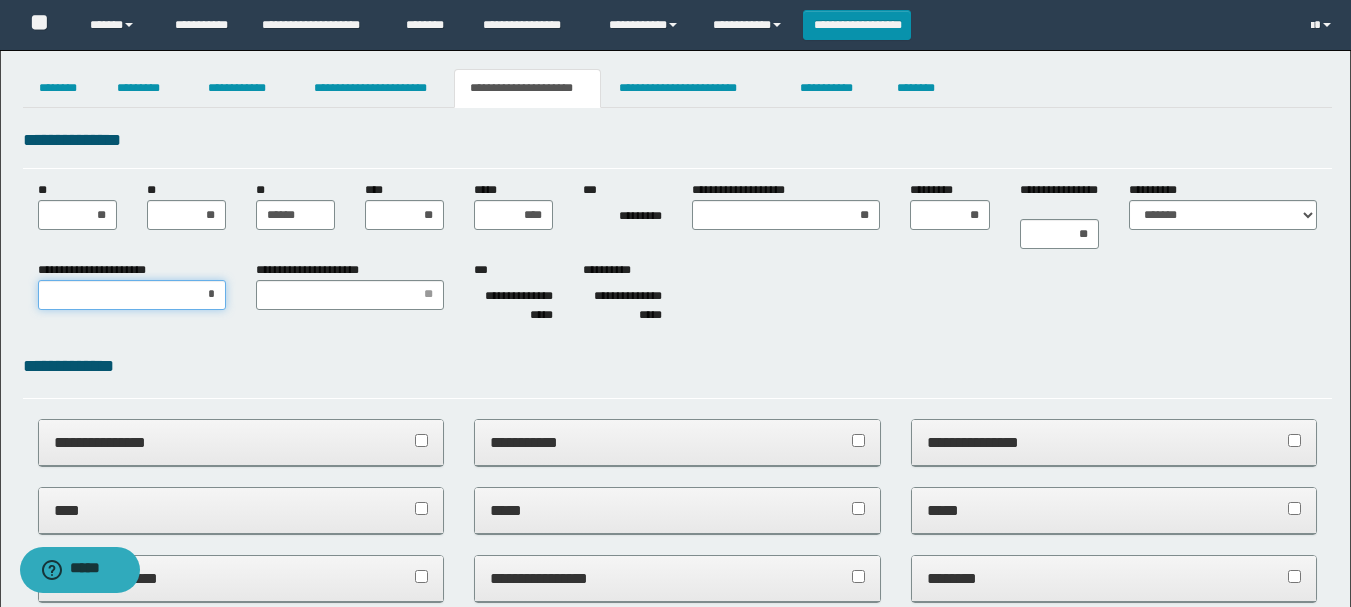 type on "**" 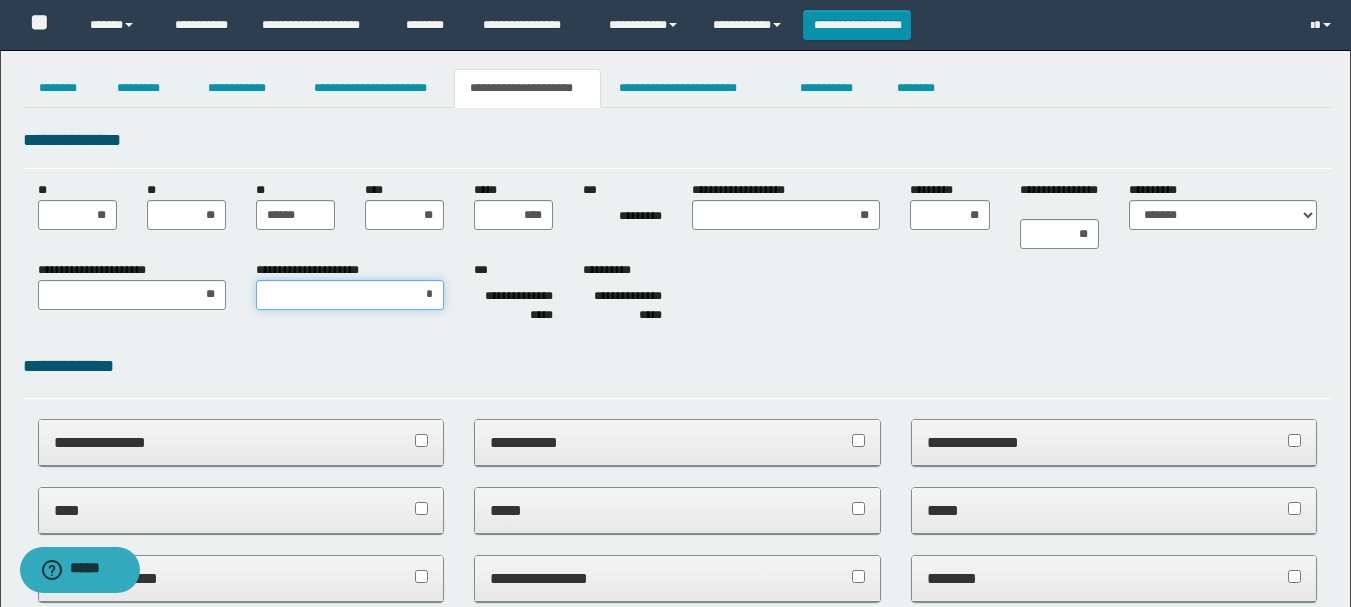 type on "**" 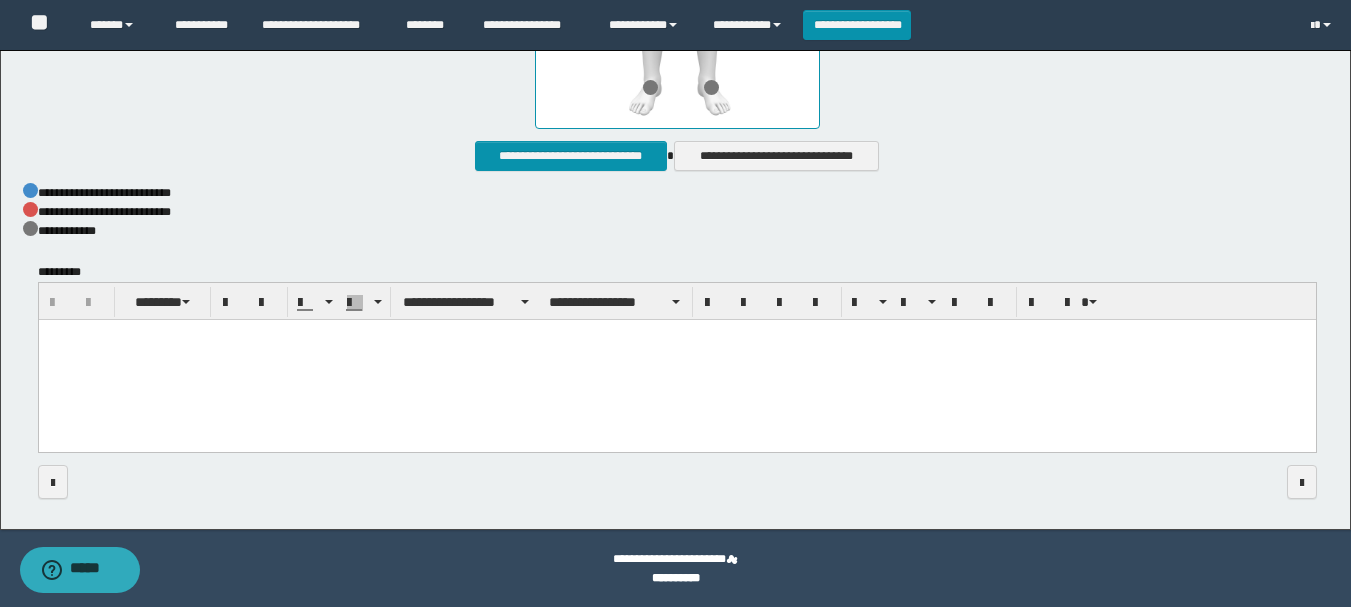 scroll, scrollTop: 1152, scrollLeft: 0, axis: vertical 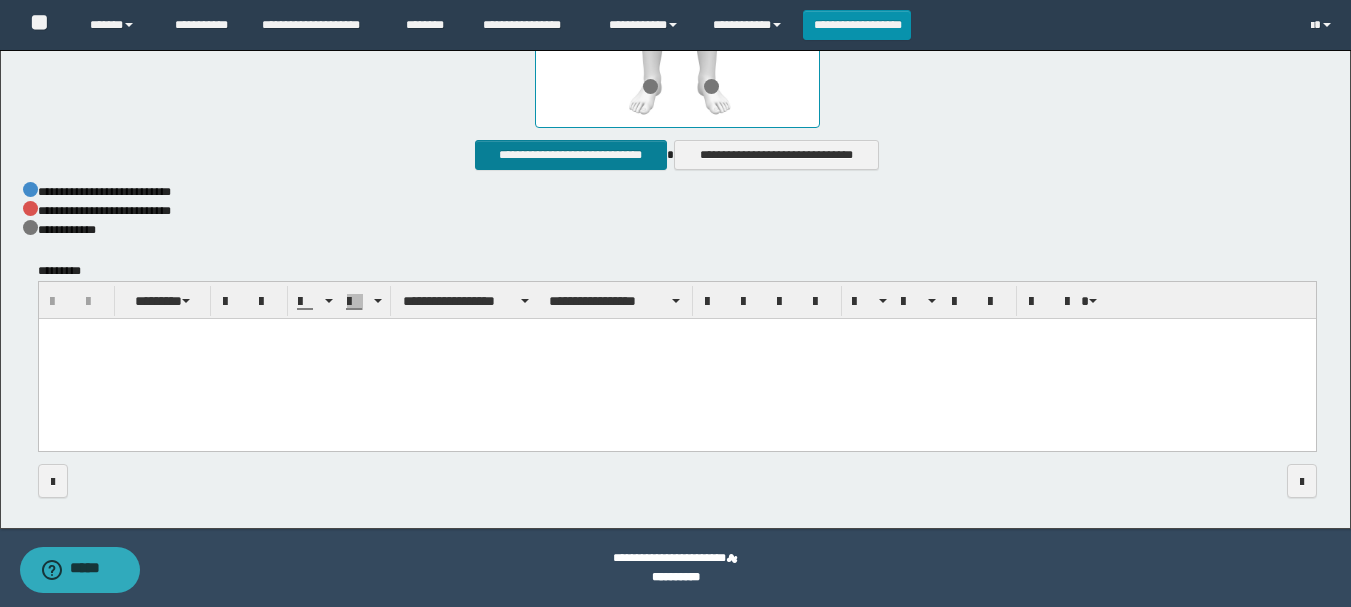 click on "**********" at bounding box center (677, -184) 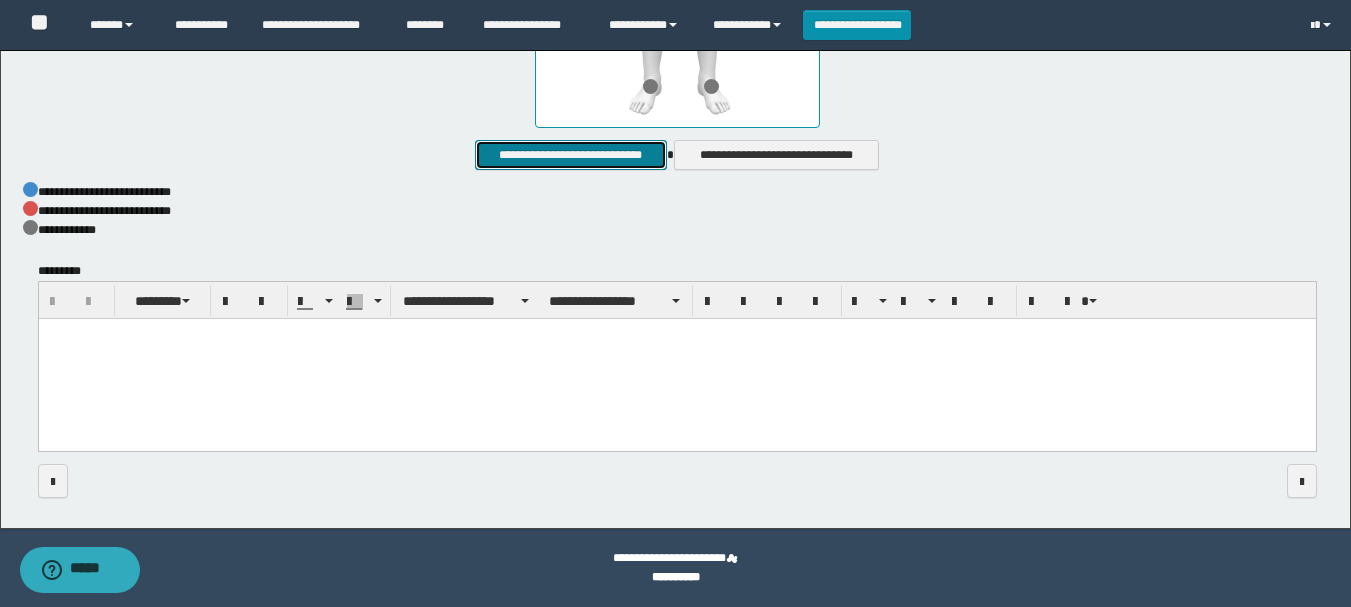 click on "**********" at bounding box center (570, 155) 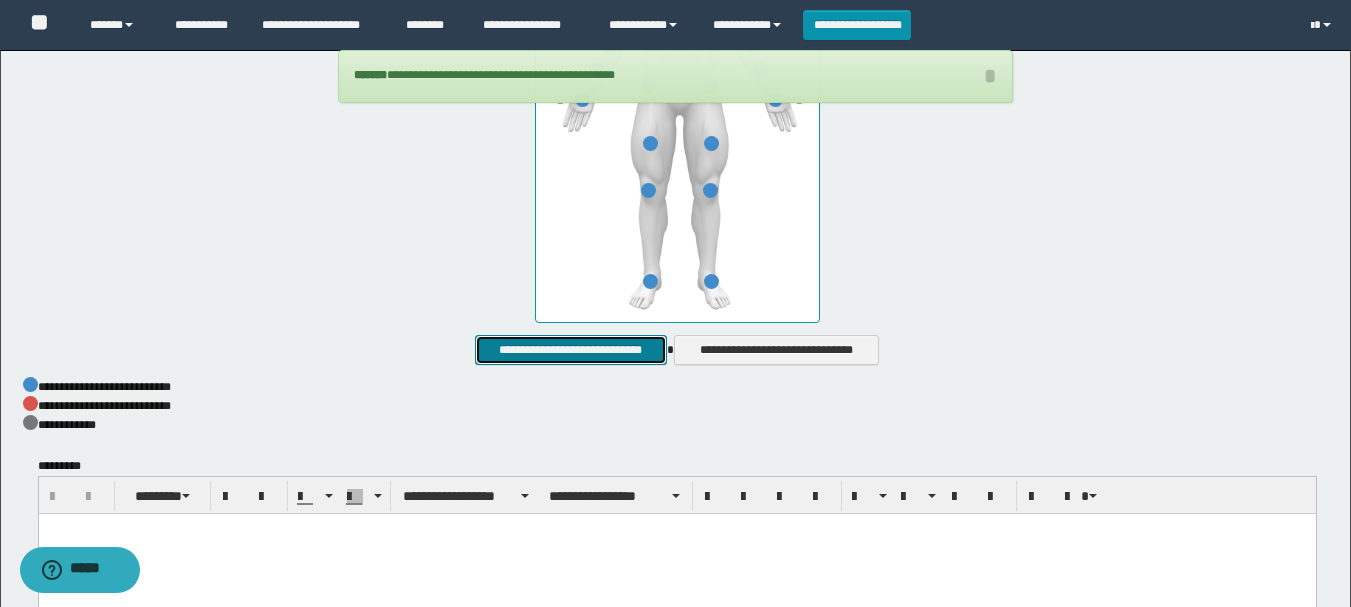 scroll, scrollTop: 1152, scrollLeft: 0, axis: vertical 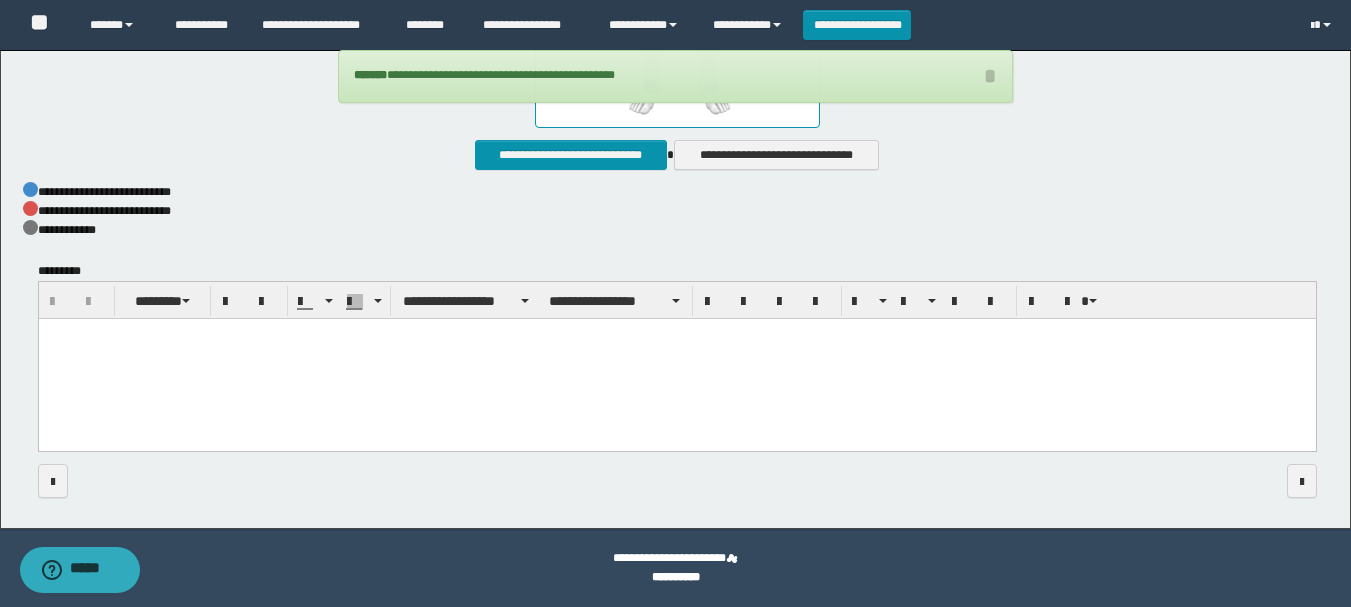 click at bounding box center [676, 360] 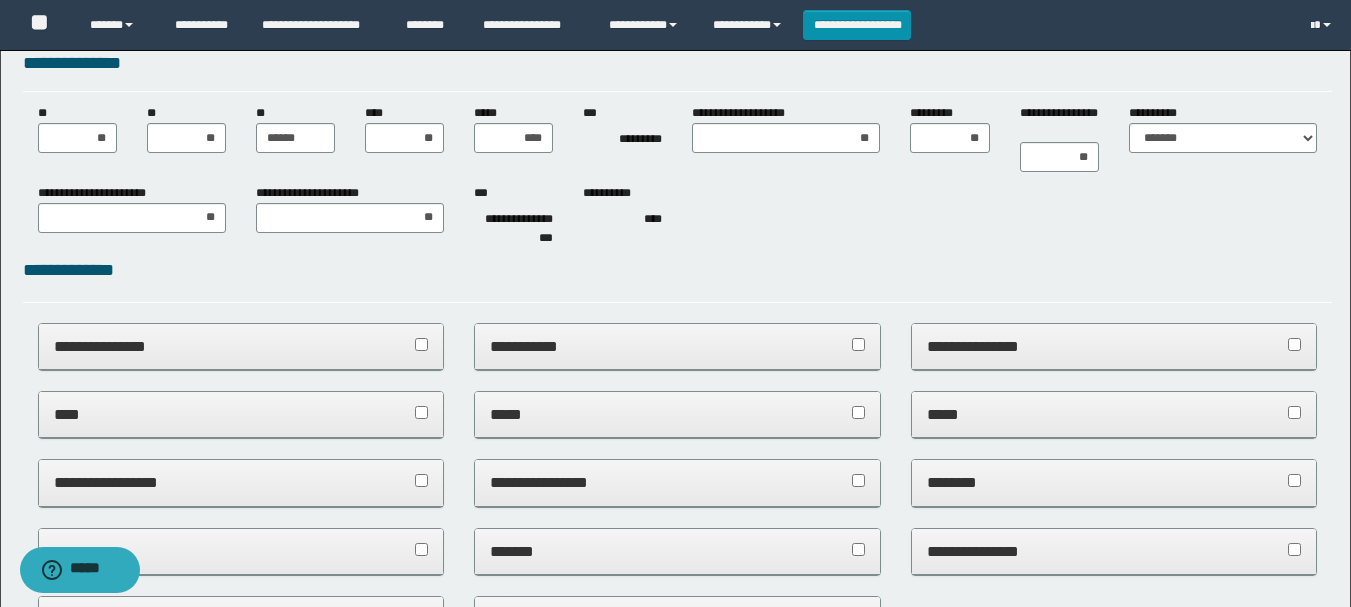 scroll, scrollTop: 0, scrollLeft: 0, axis: both 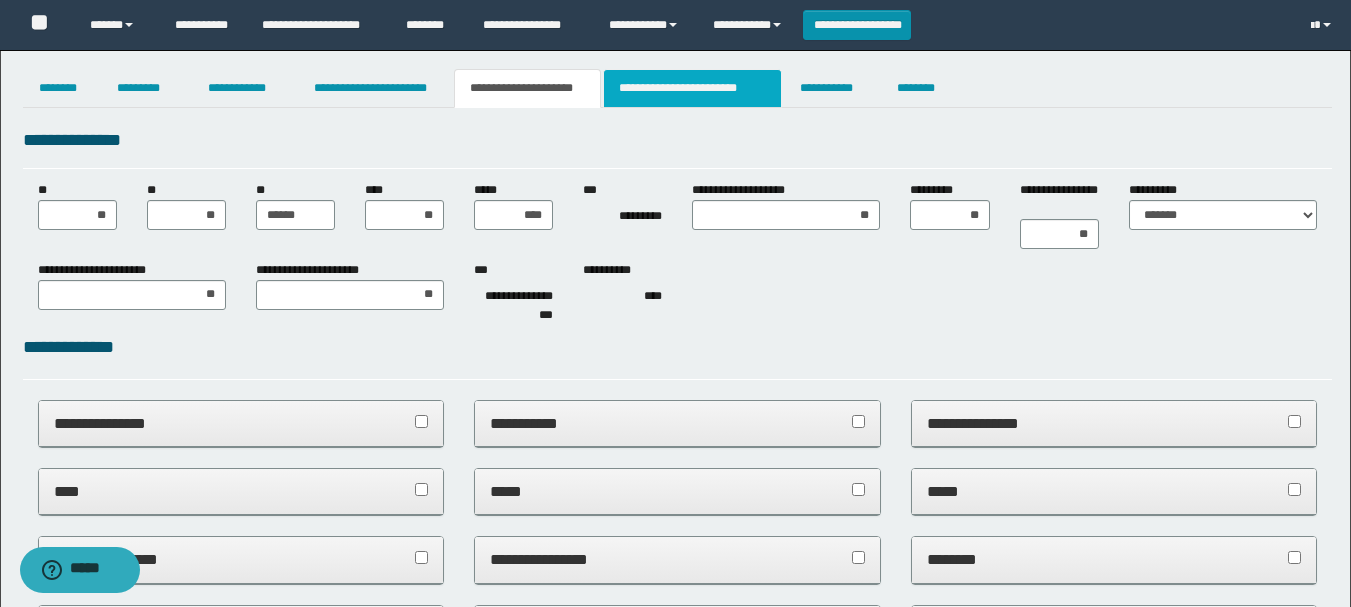 click on "**********" at bounding box center [693, 88] 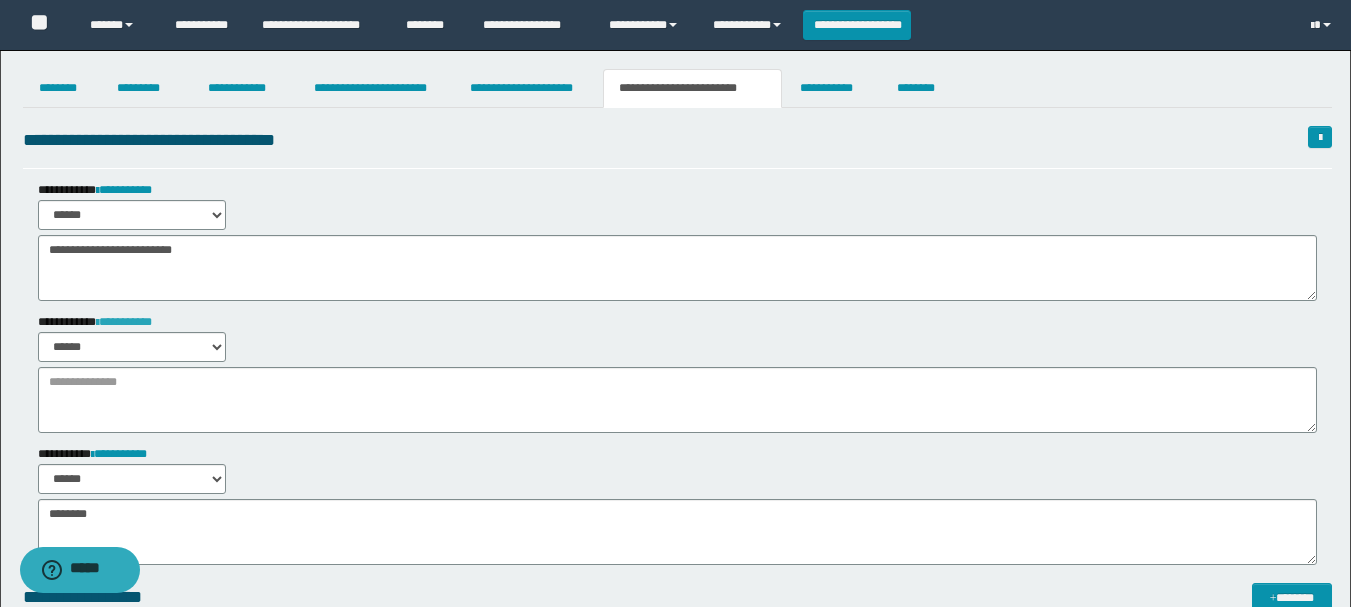 click on "**********" at bounding box center [124, 322] 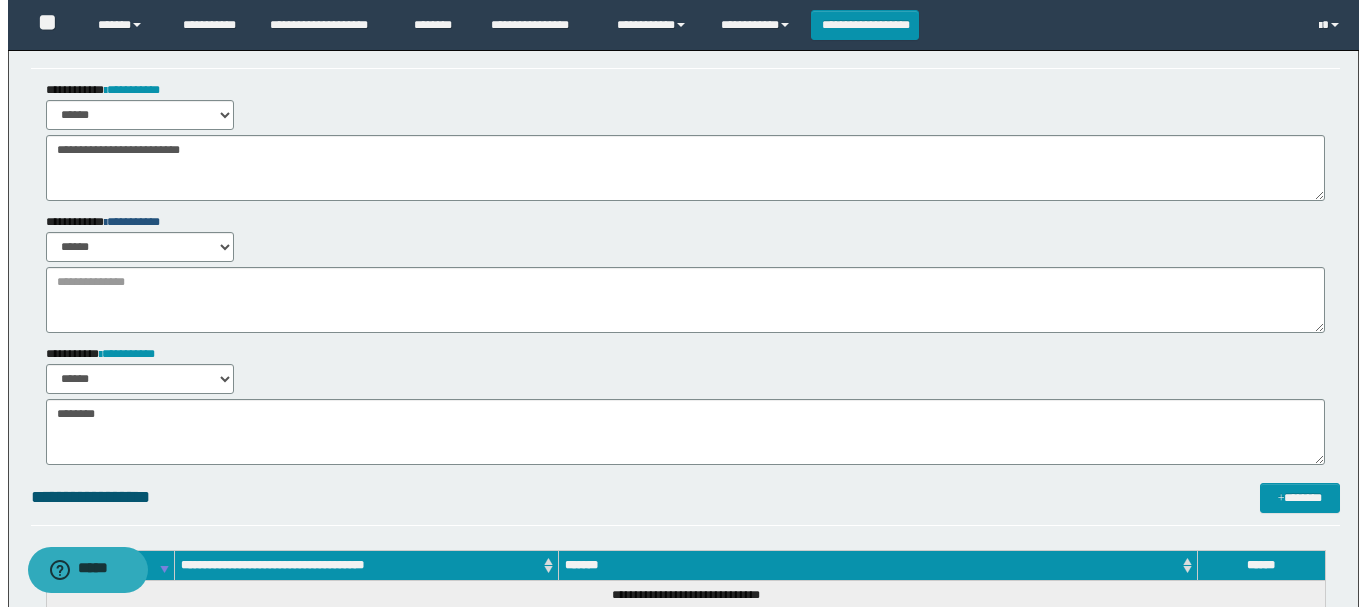 scroll, scrollTop: 0, scrollLeft: 0, axis: both 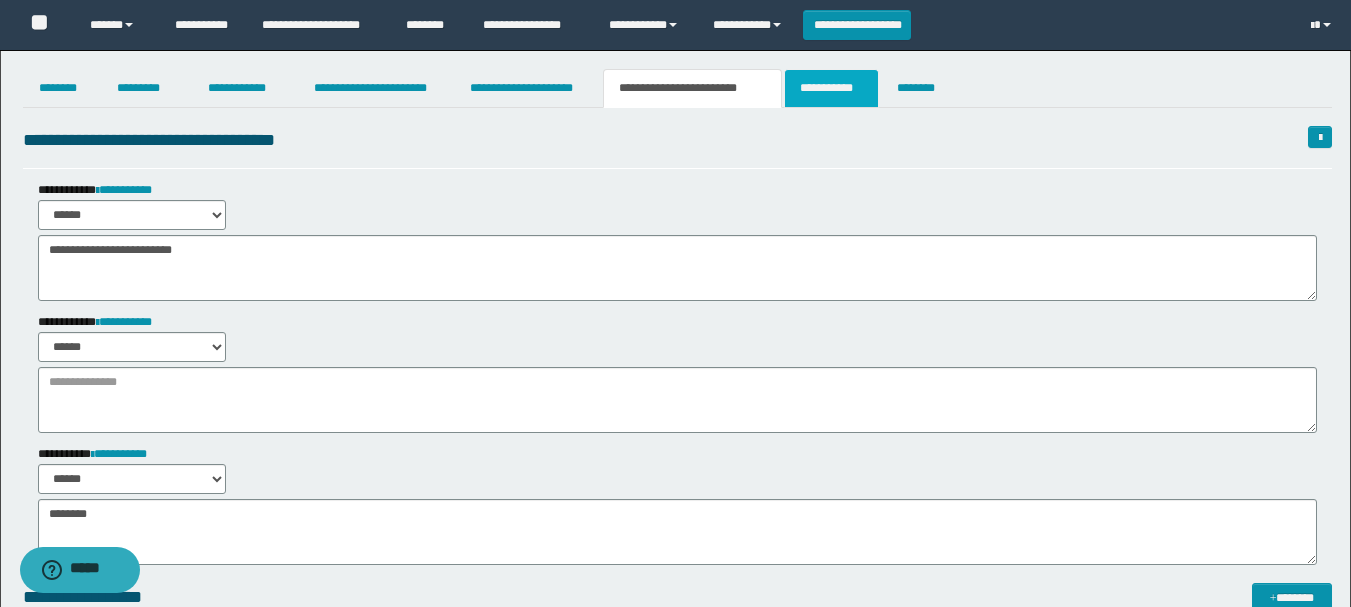 click on "**********" at bounding box center [831, 88] 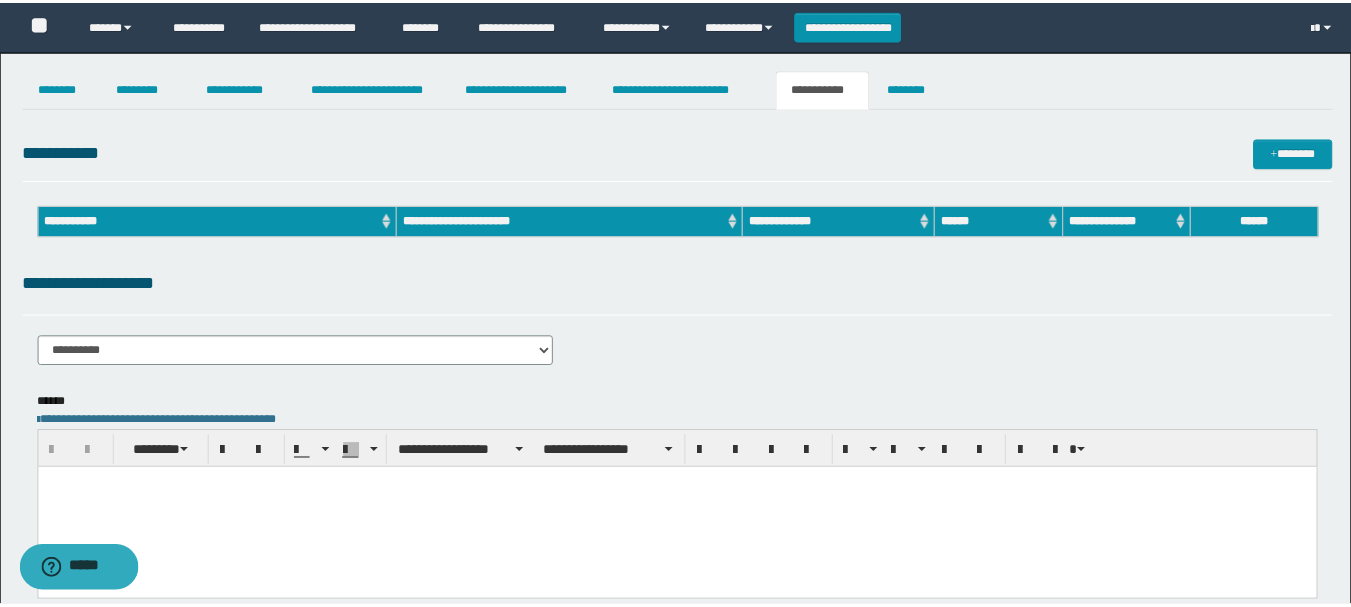 scroll, scrollTop: 0, scrollLeft: 0, axis: both 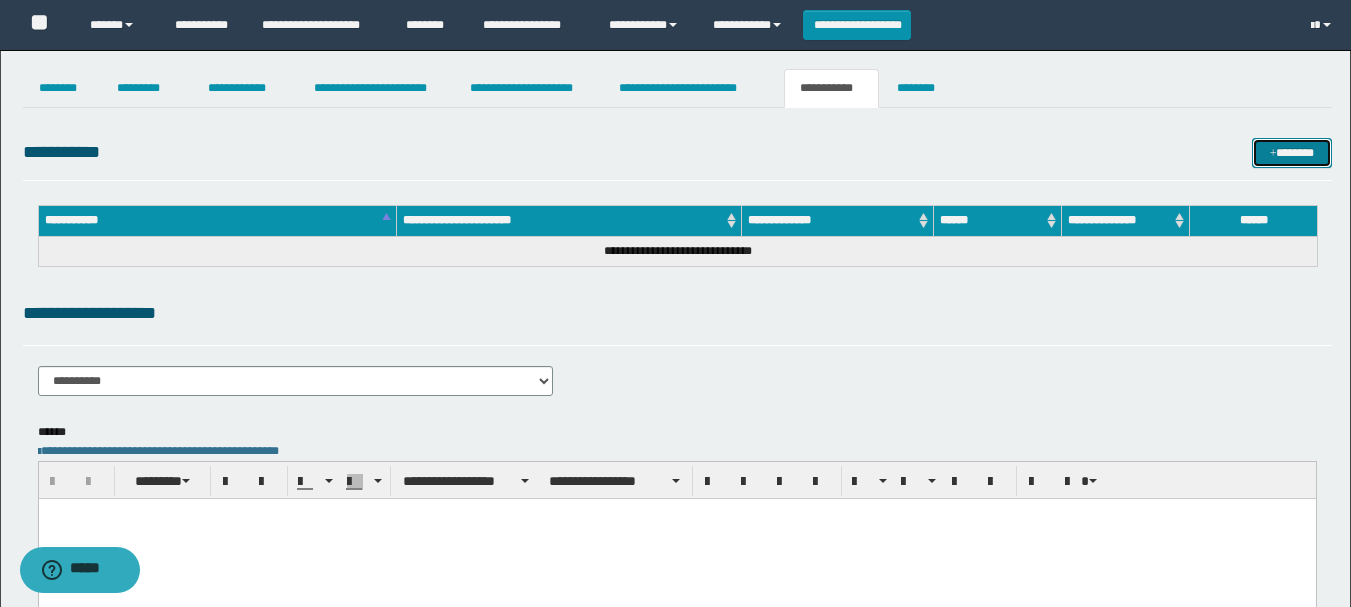 click on "*******" at bounding box center (1292, 153) 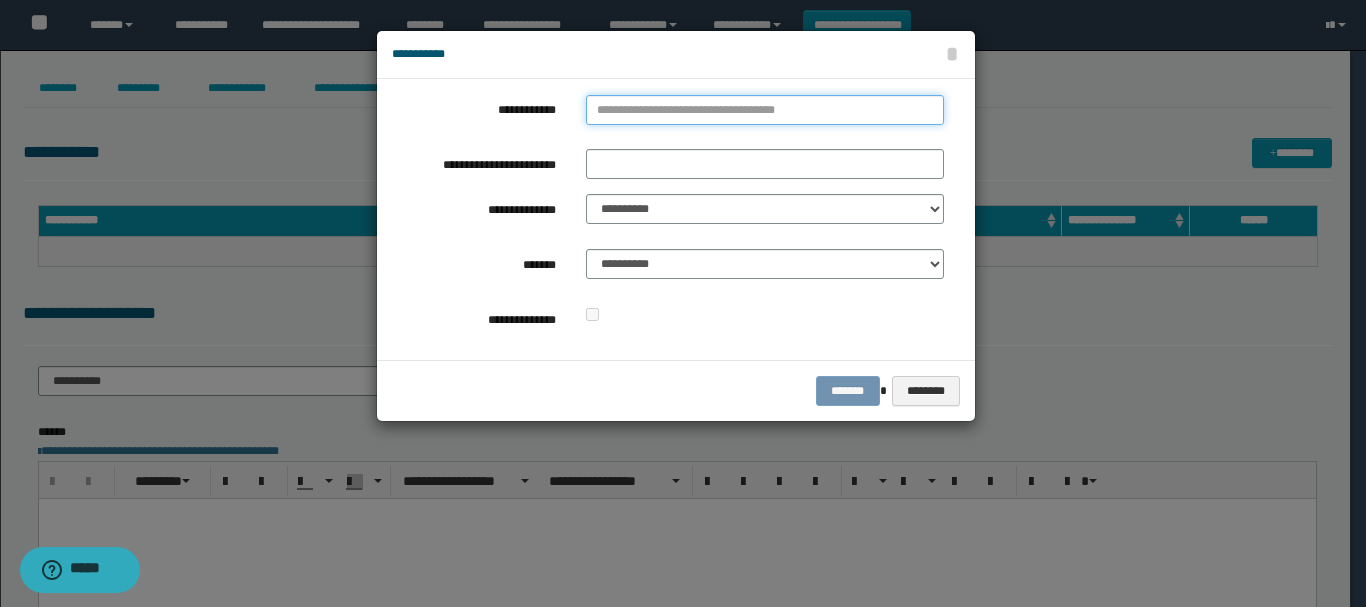 click on "**********" at bounding box center [765, 110] 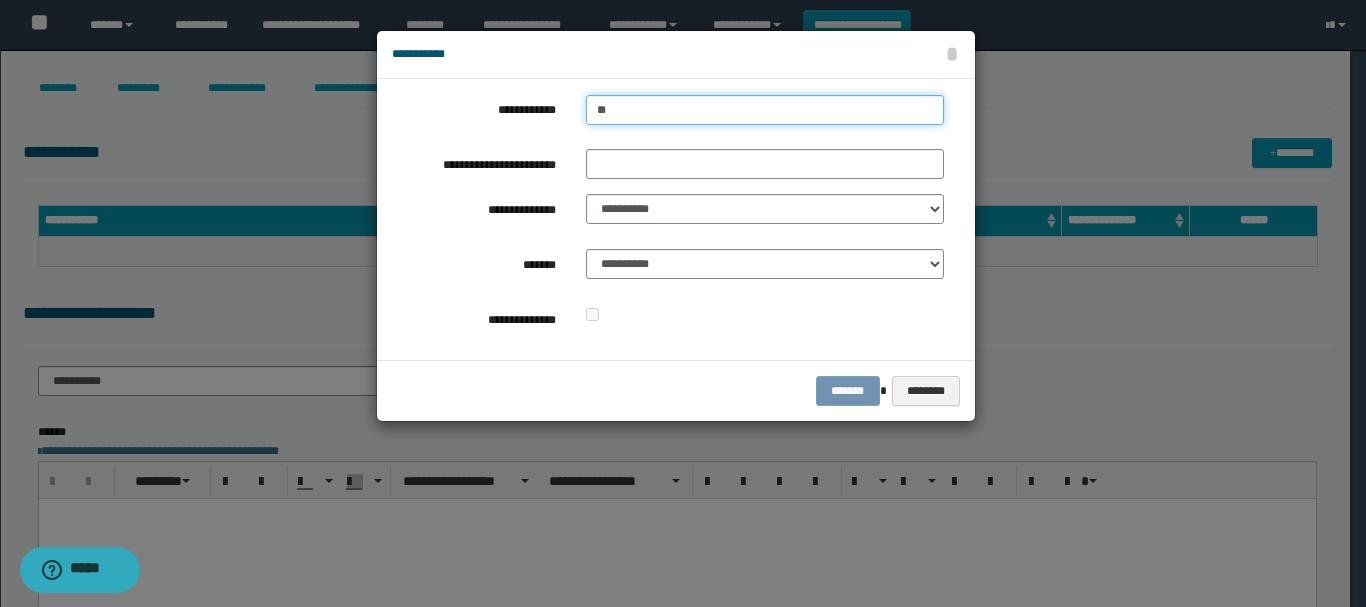 type on "***" 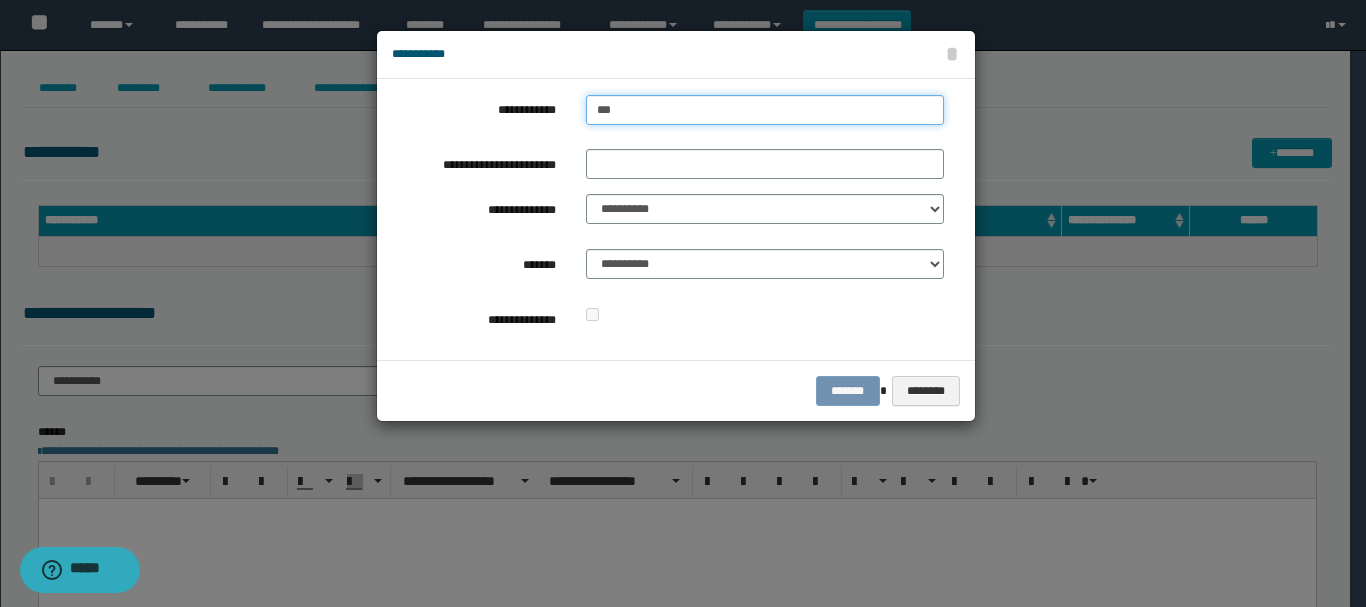 type on "***" 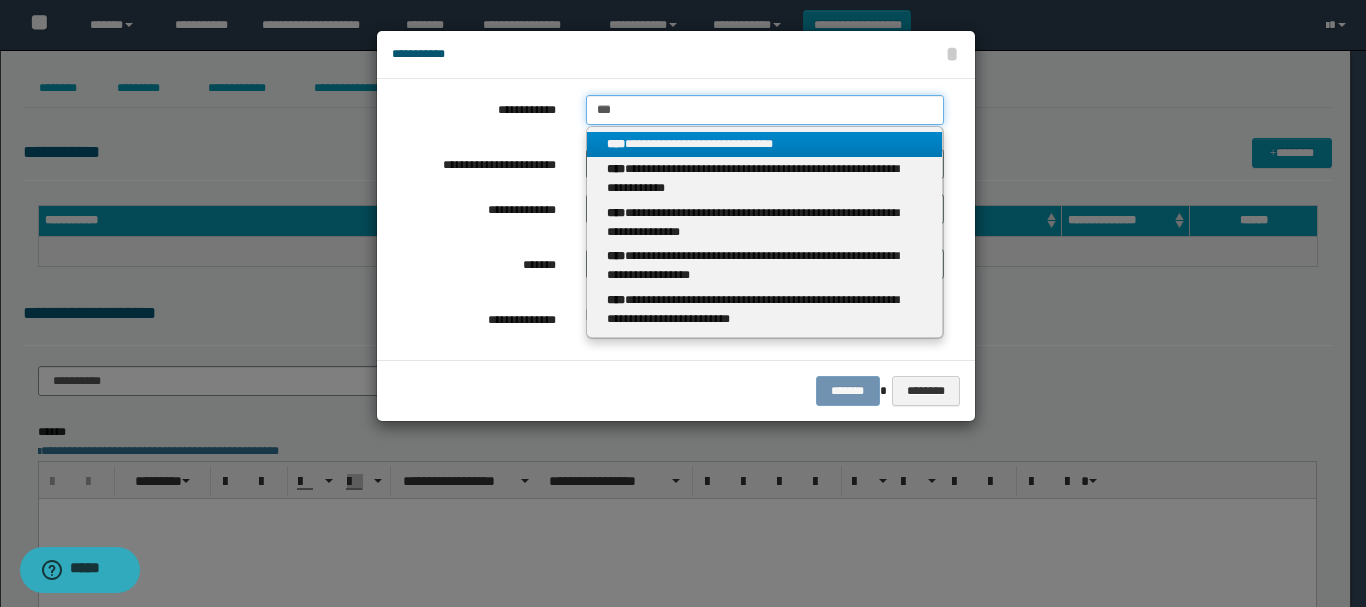 type on "***" 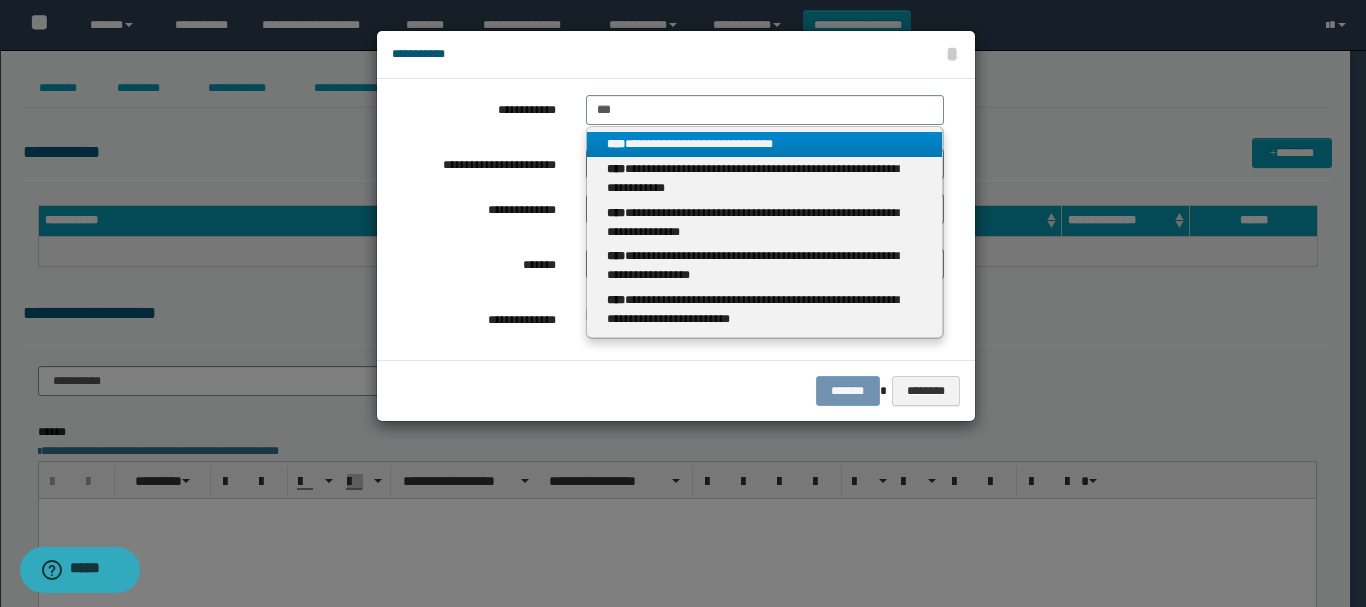 click on "**********" at bounding box center [765, 144] 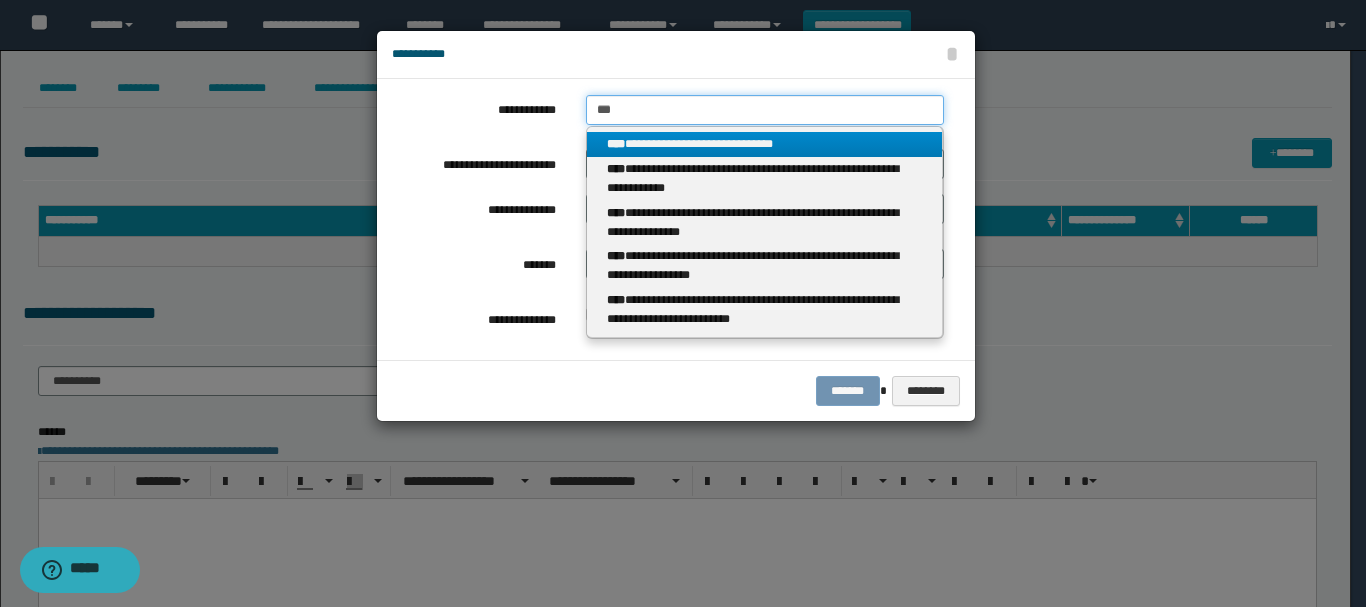 type 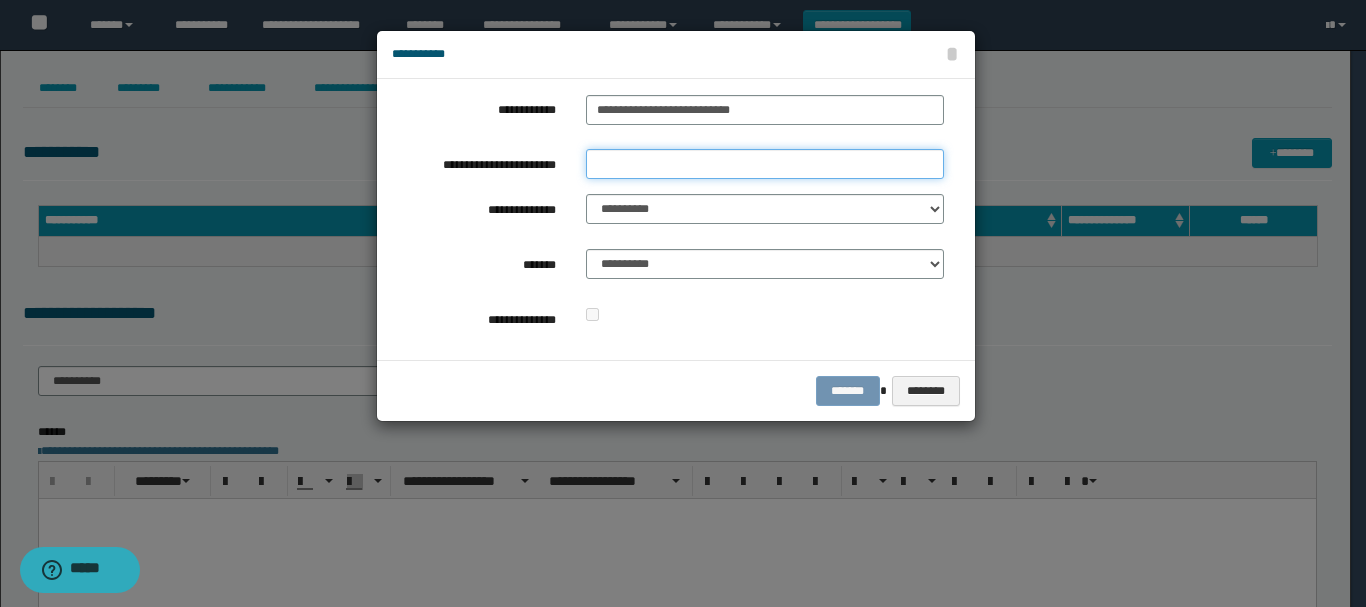 click on "**********" at bounding box center [765, 164] 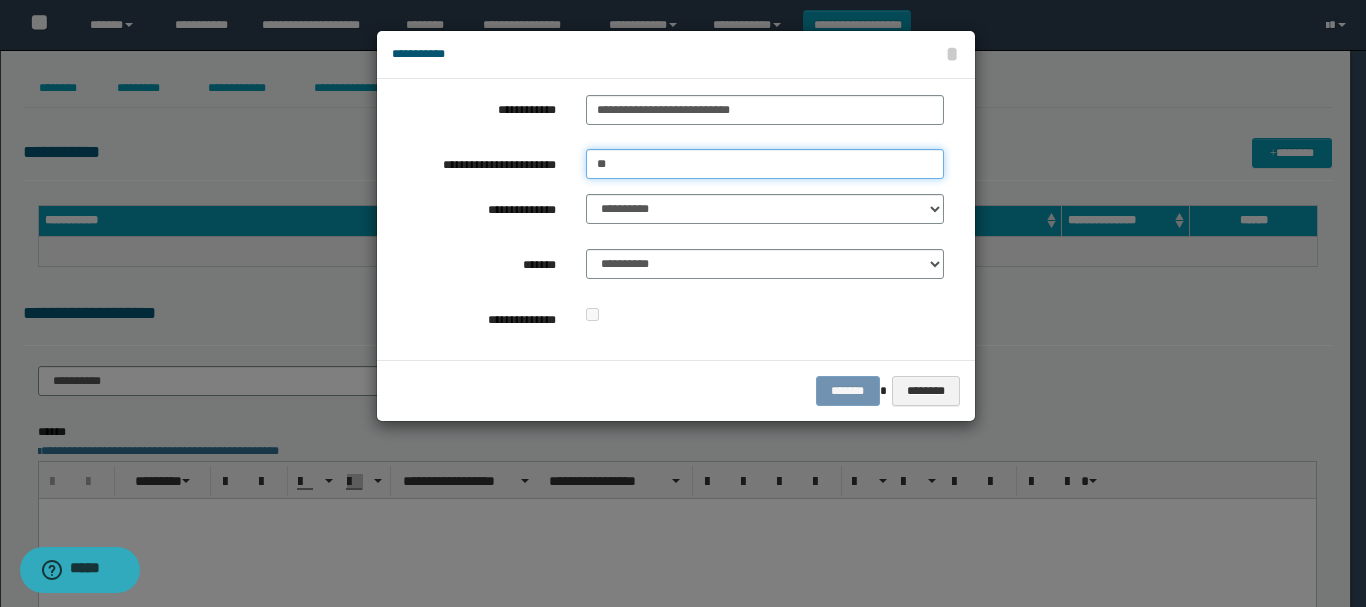 type on "****" 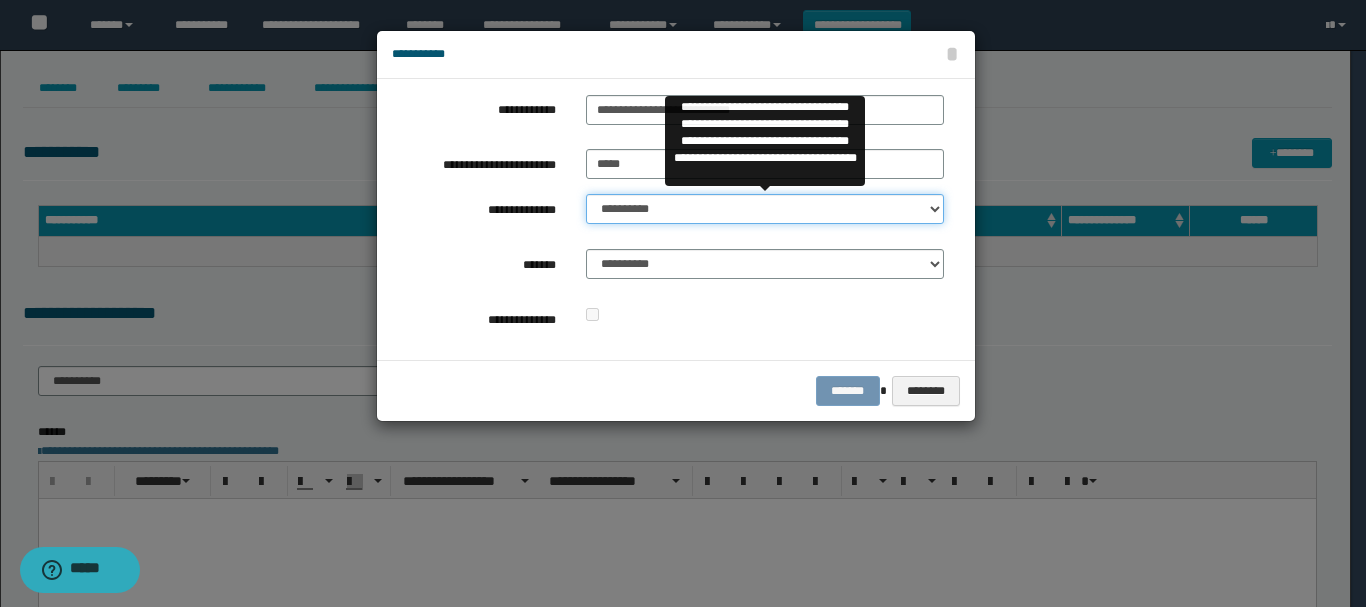 click on "**********" at bounding box center [765, 209] 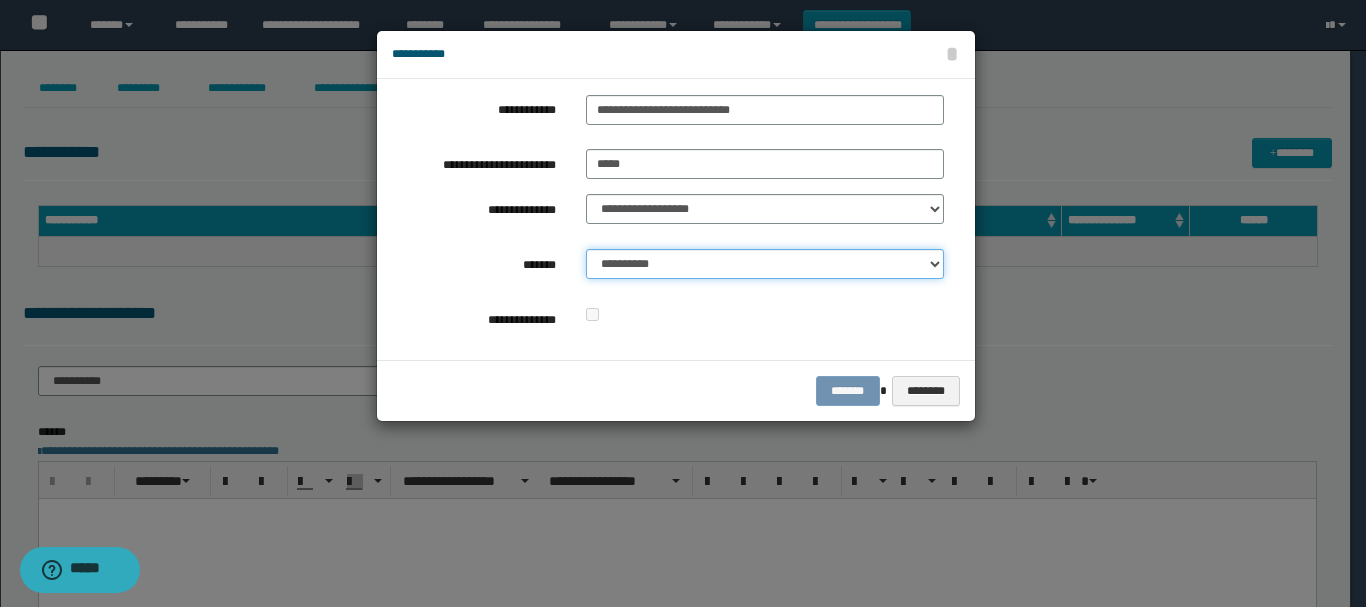 click on "**********" at bounding box center [765, 264] 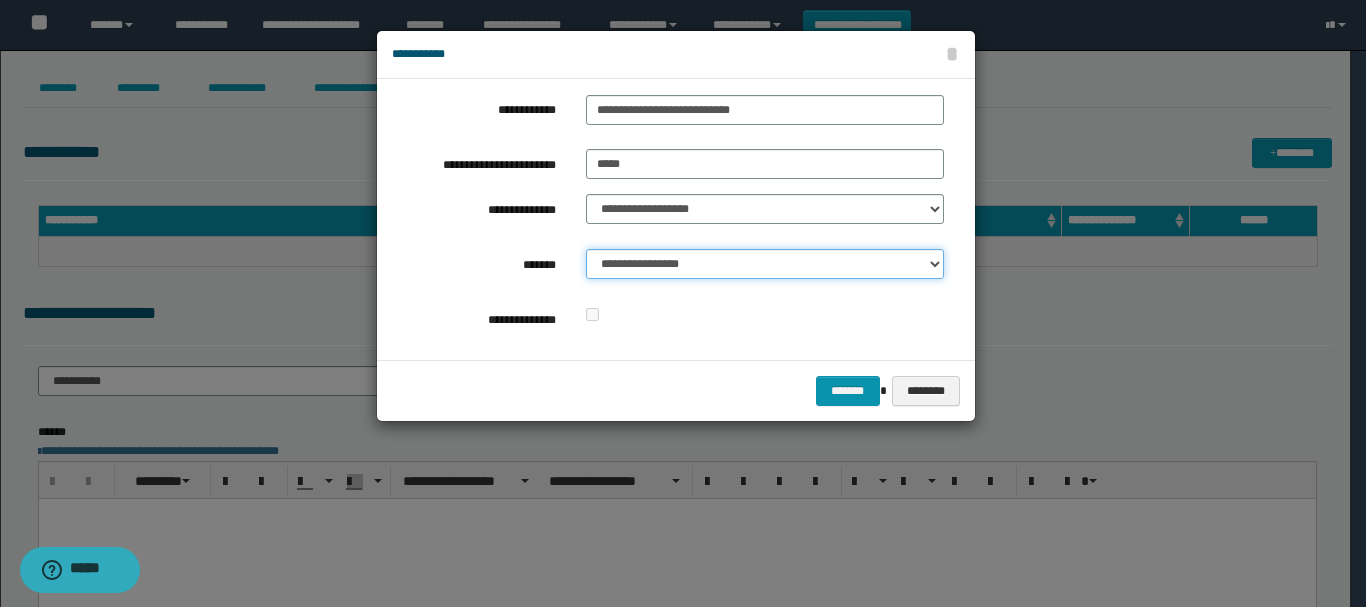 drag, startPoint x: 849, startPoint y: 258, endPoint x: 841, endPoint y: 276, distance: 19.697716 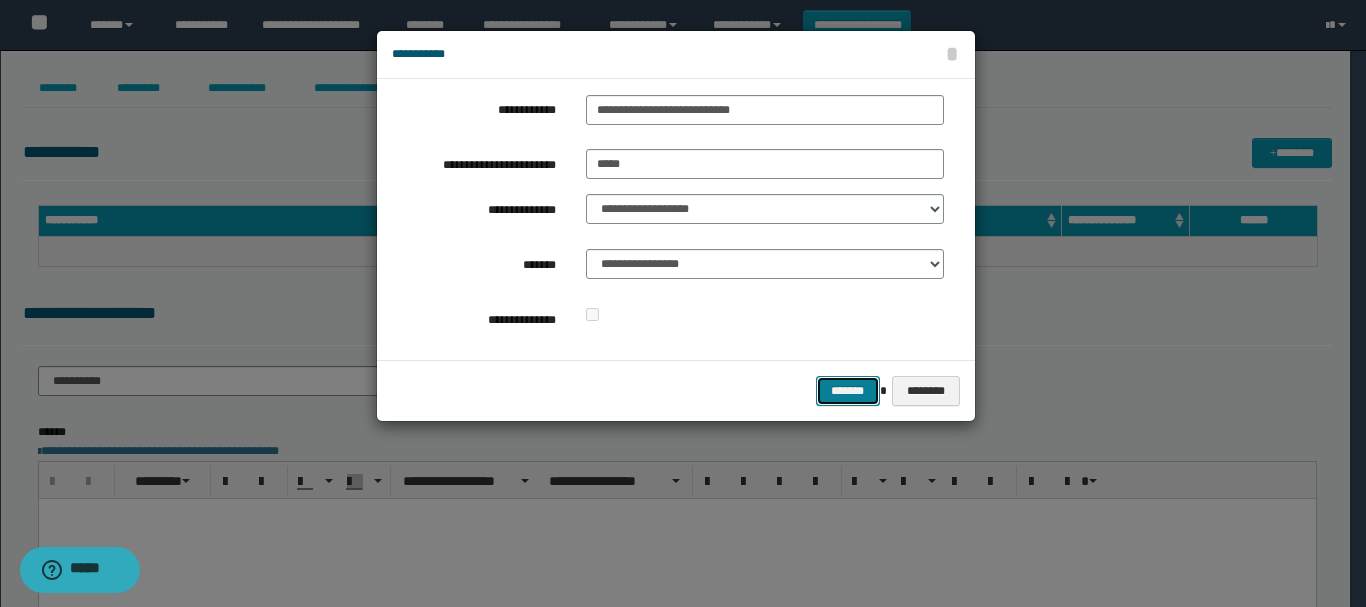 click on "*******" at bounding box center (848, 391) 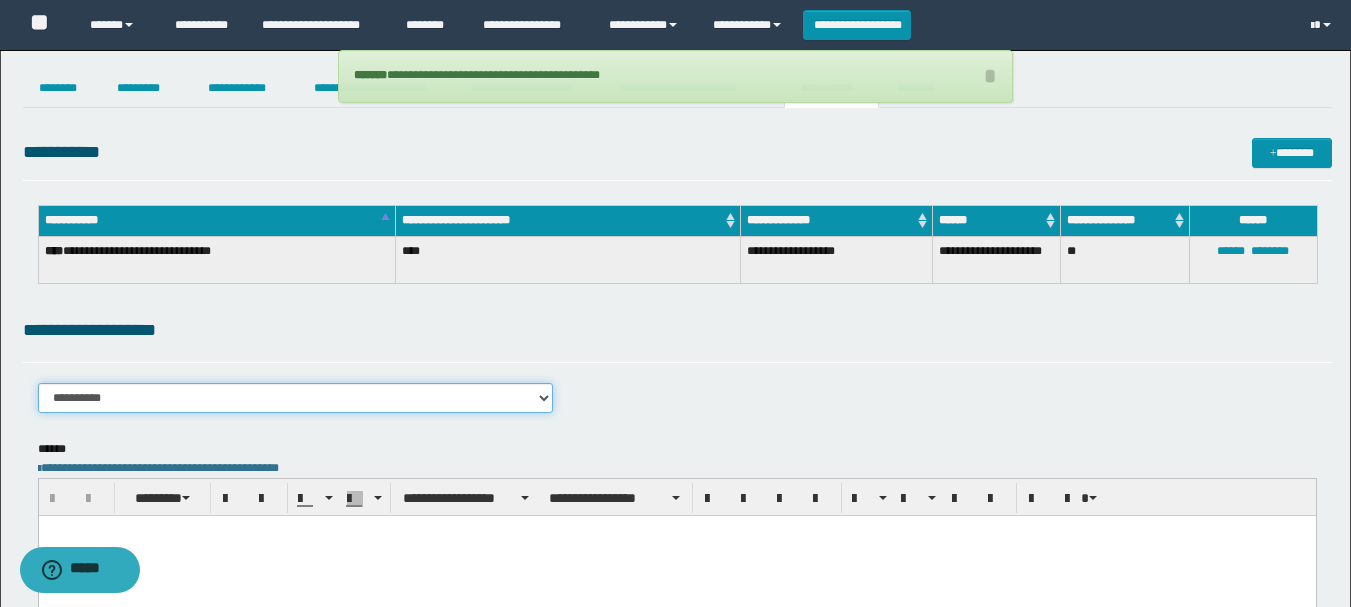 drag, startPoint x: 378, startPoint y: 388, endPoint x: 373, endPoint y: 422, distance: 34.36568 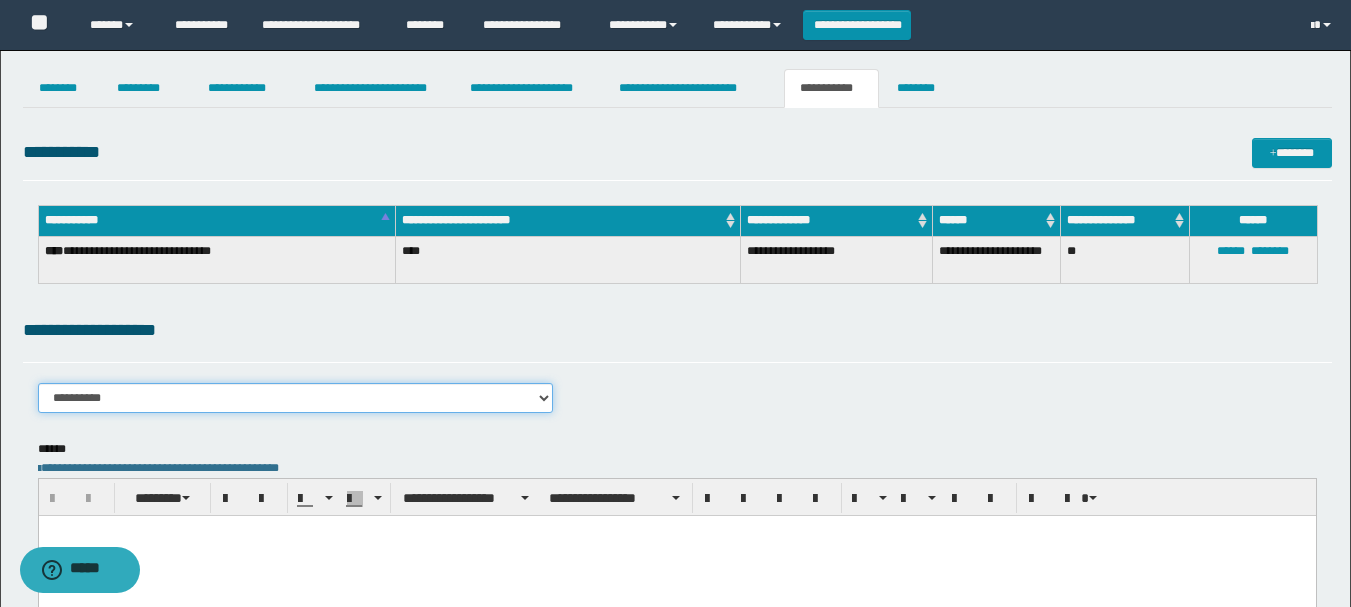 select on "****" 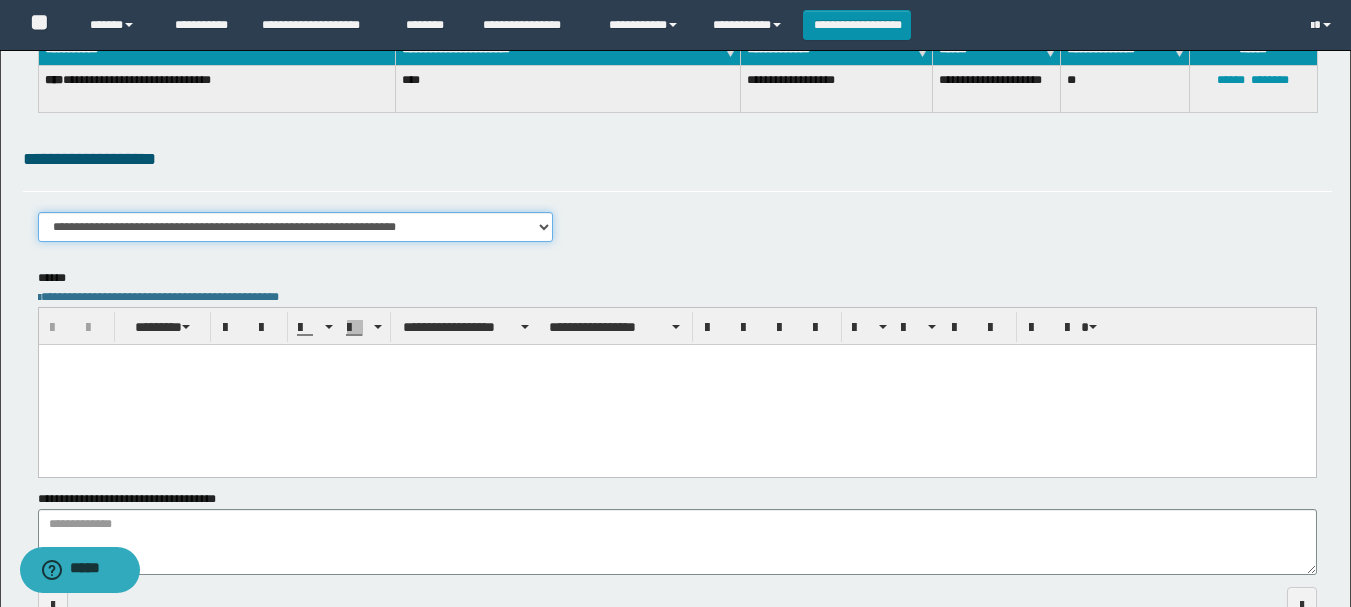 scroll, scrollTop: 200, scrollLeft: 0, axis: vertical 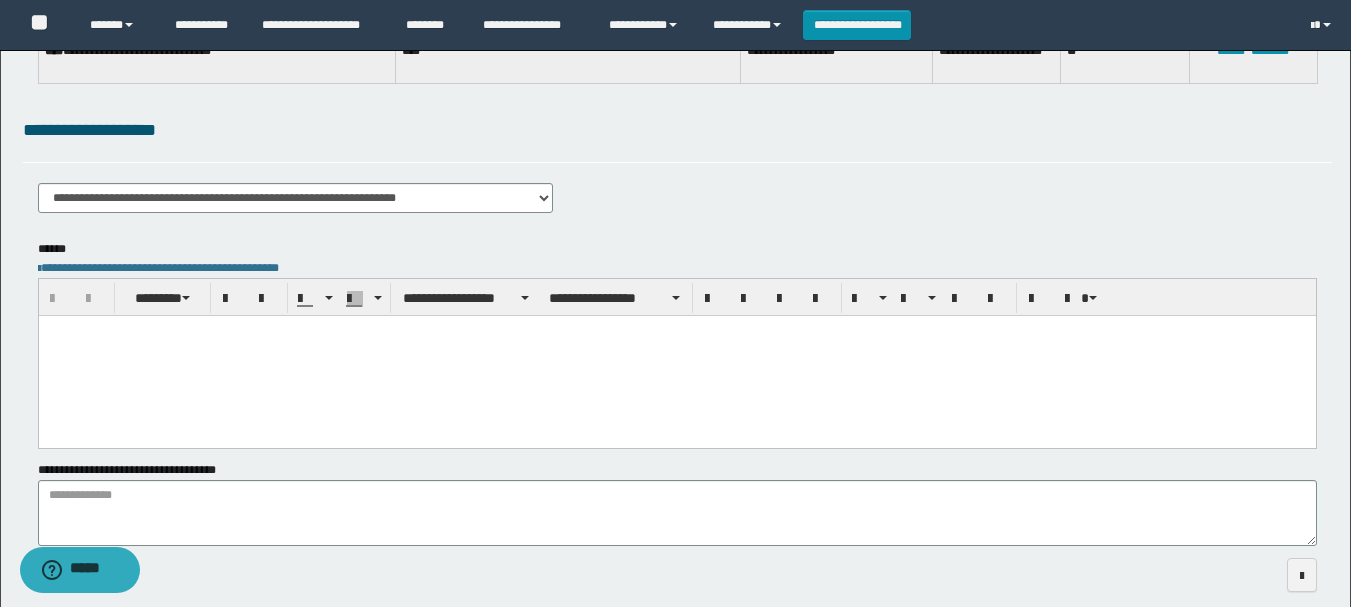 click at bounding box center [676, 355] 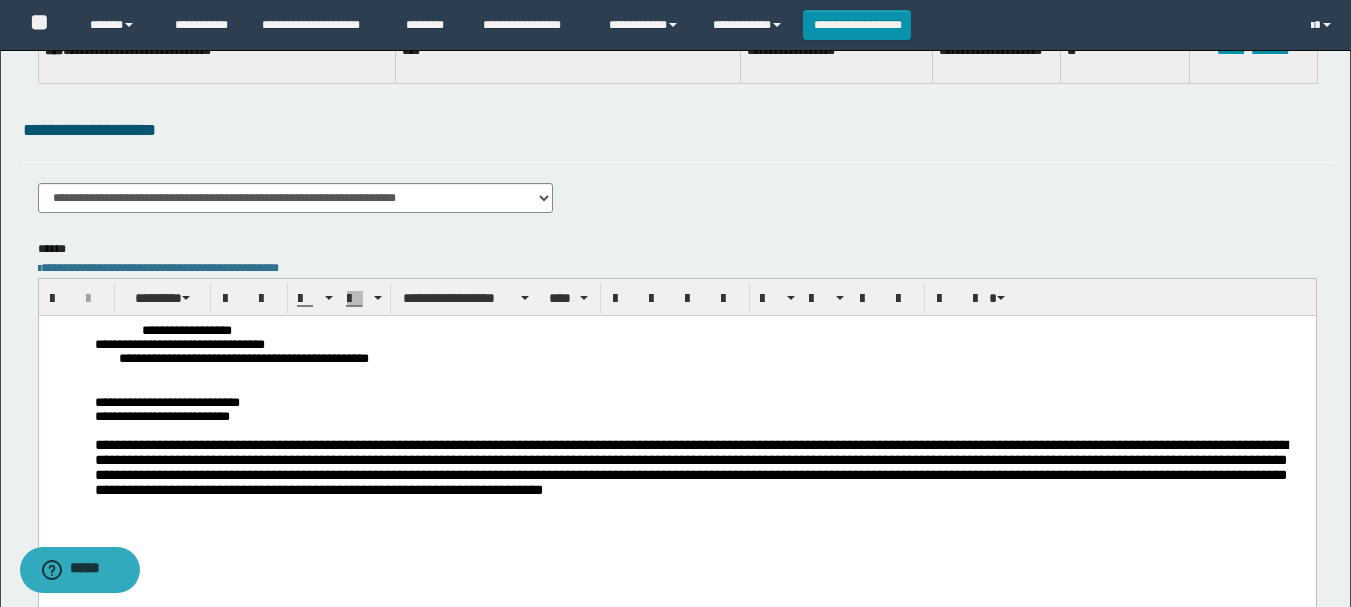 click at bounding box center [700, 374] 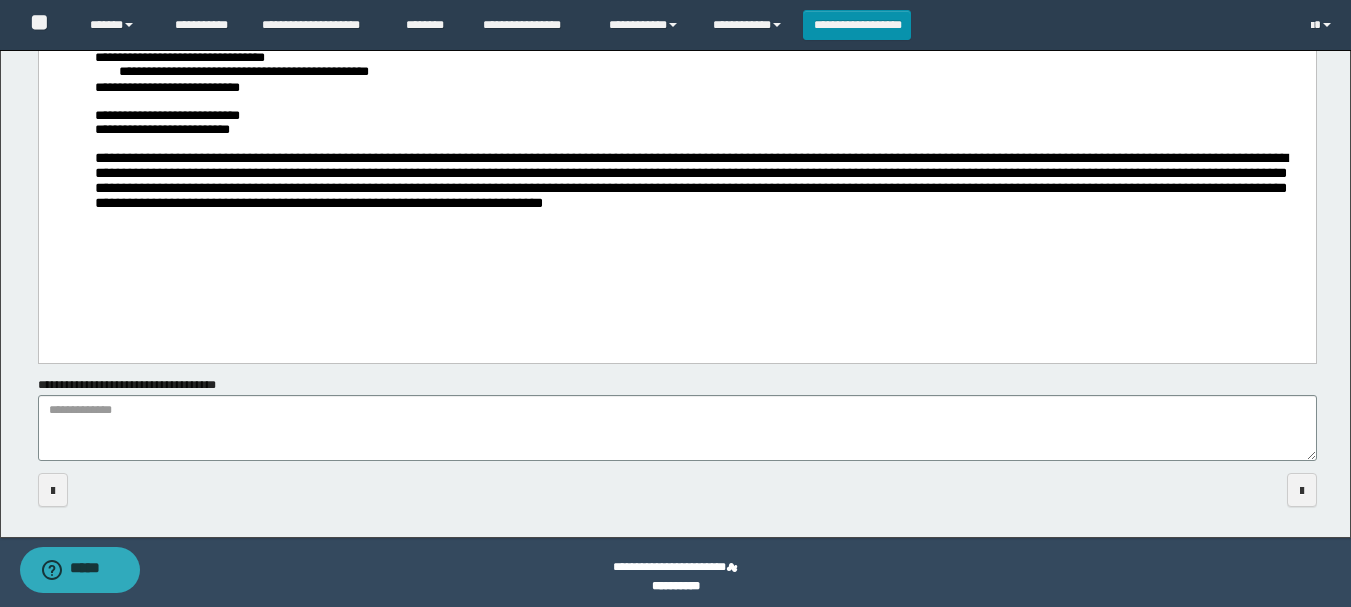 scroll, scrollTop: 0, scrollLeft: 0, axis: both 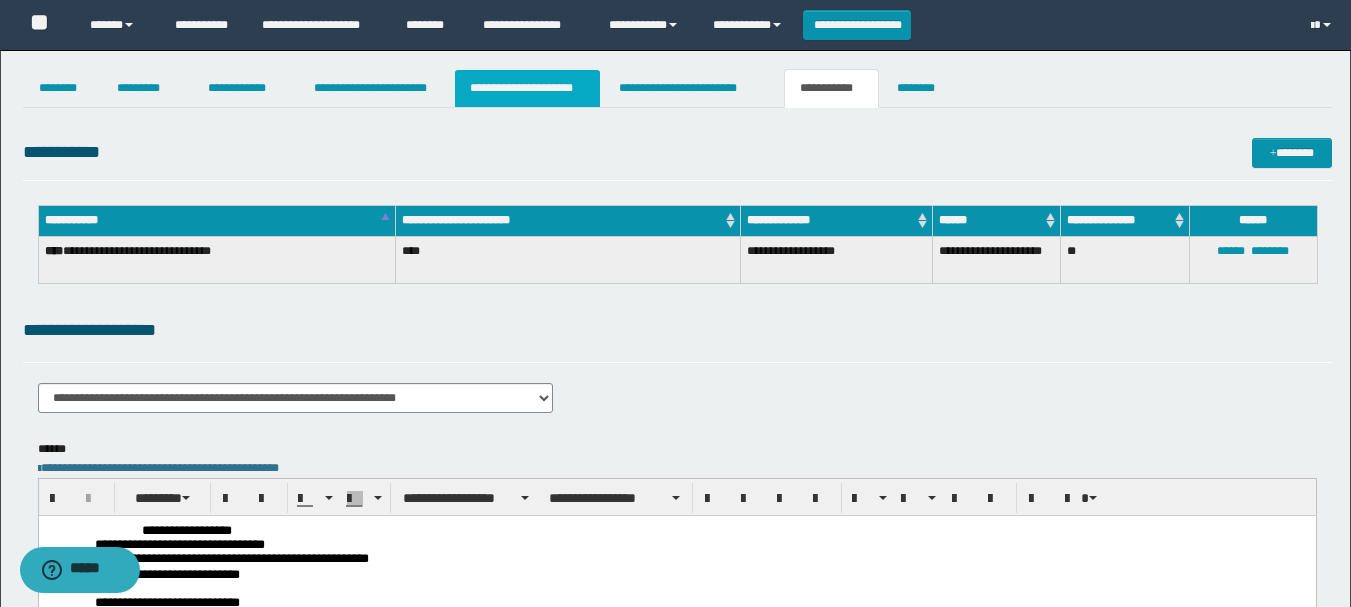 click on "**********" at bounding box center [527, 88] 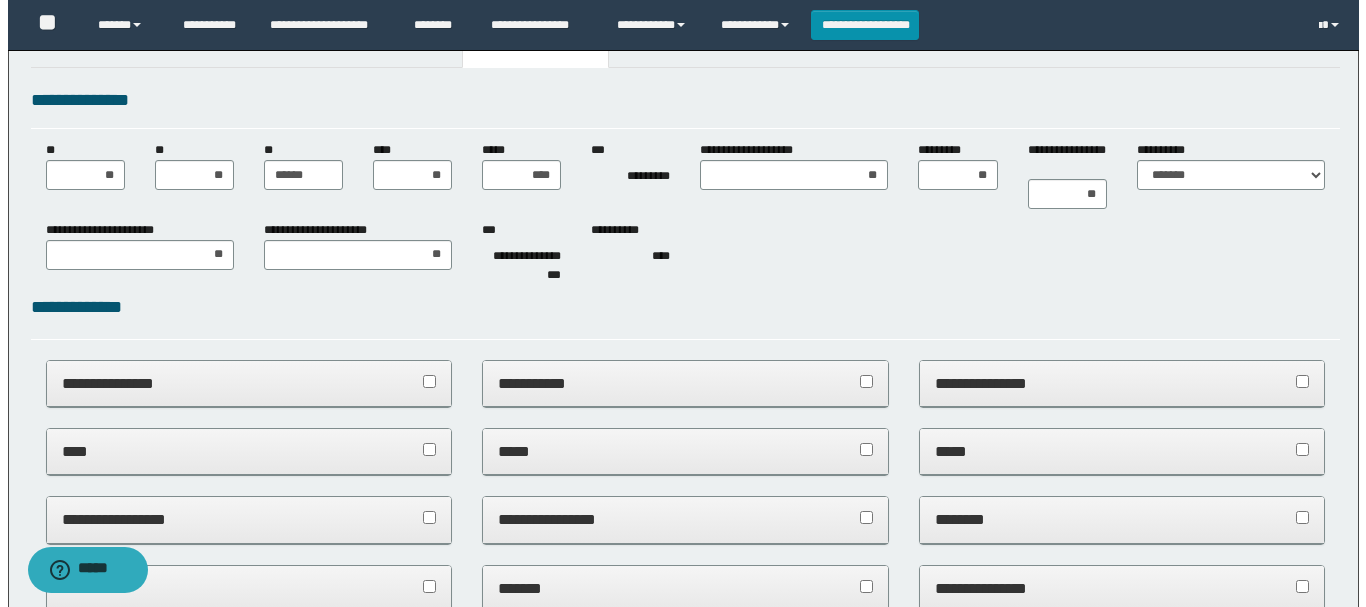 scroll, scrollTop: 0, scrollLeft: 0, axis: both 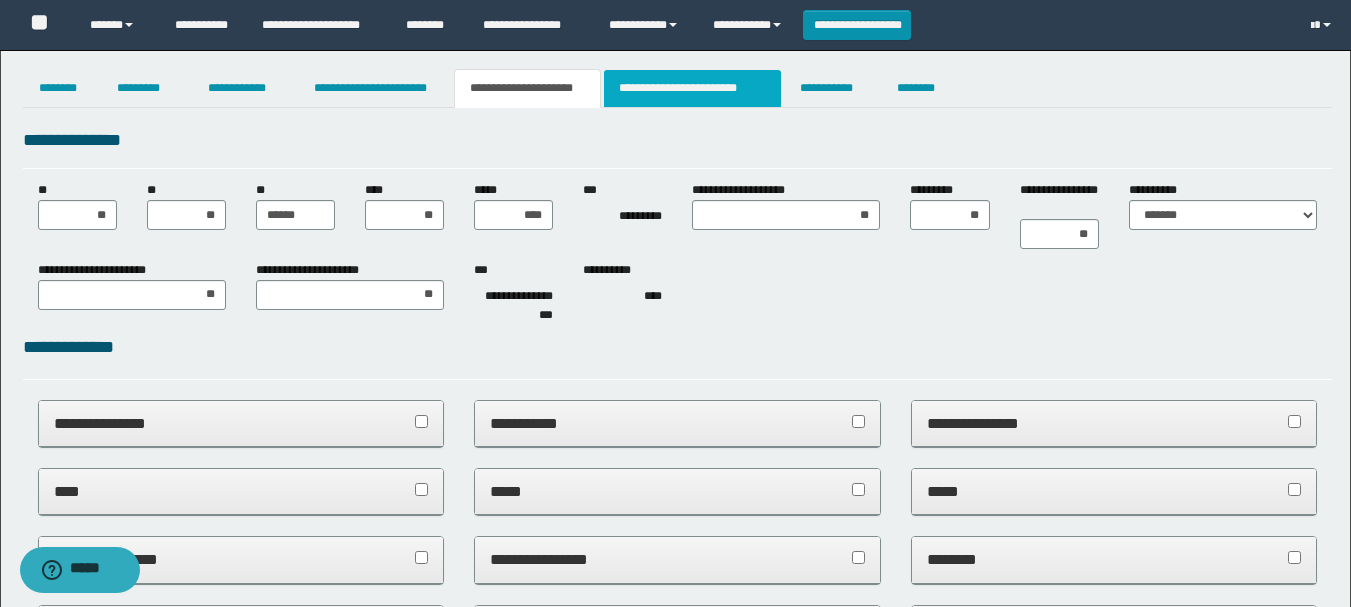 click on "**********" at bounding box center [693, 88] 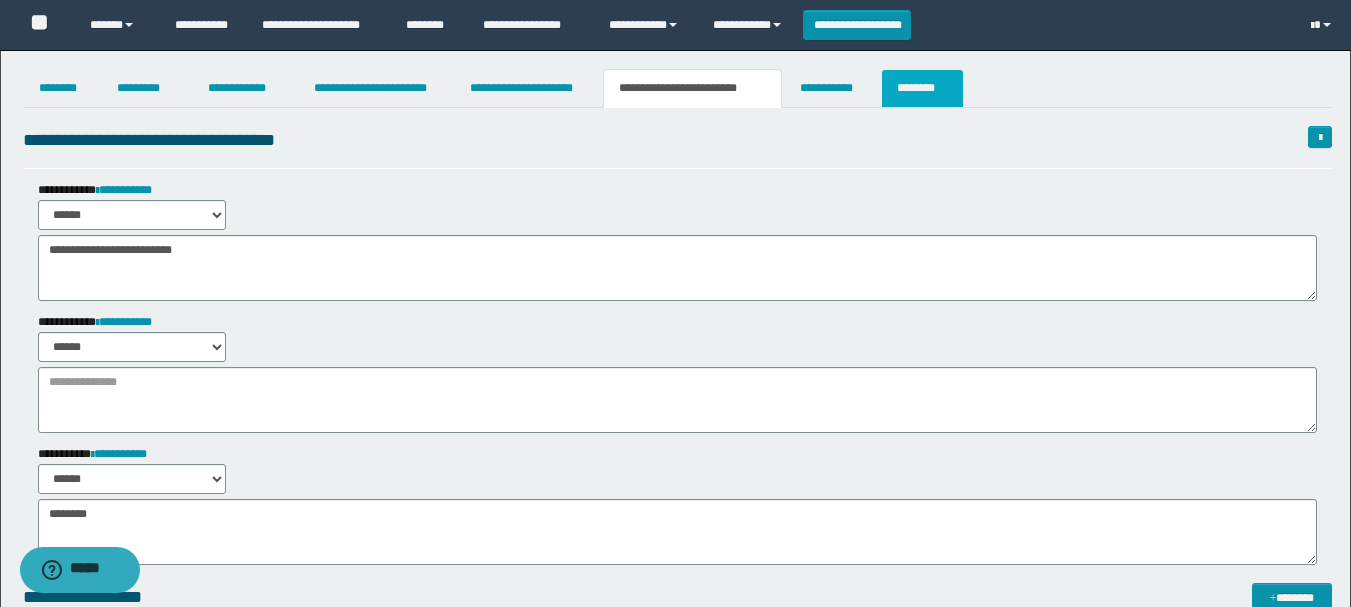 click on "********" at bounding box center [922, 88] 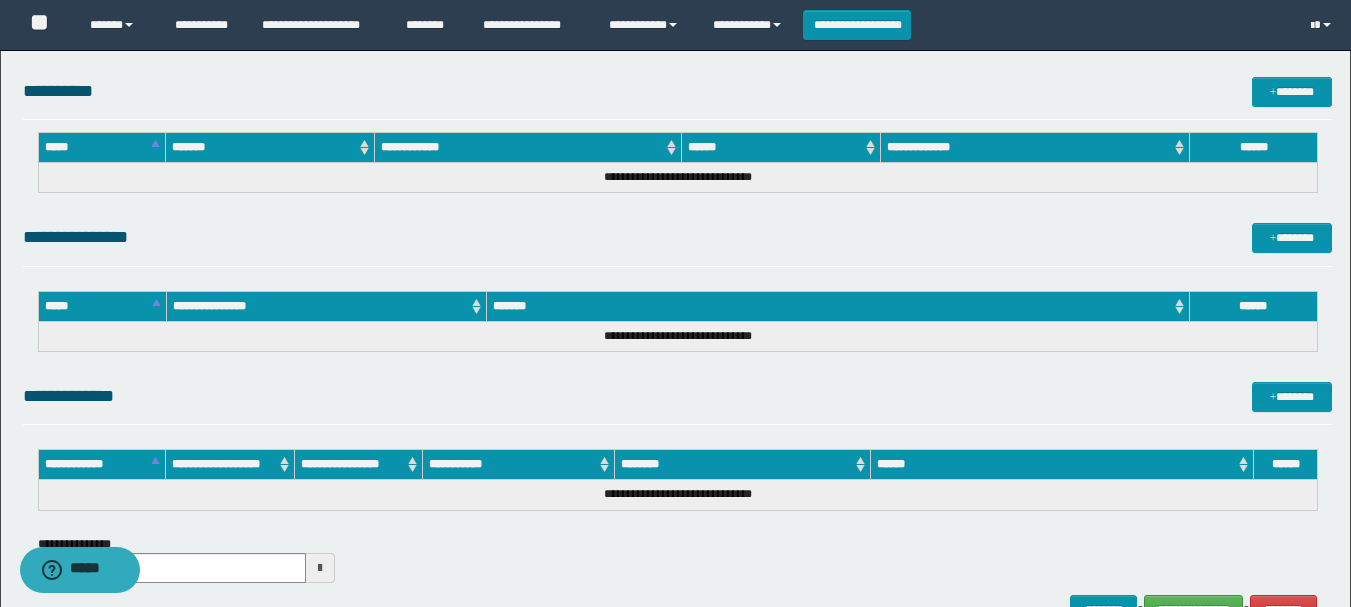 scroll, scrollTop: 1024, scrollLeft: 0, axis: vertical 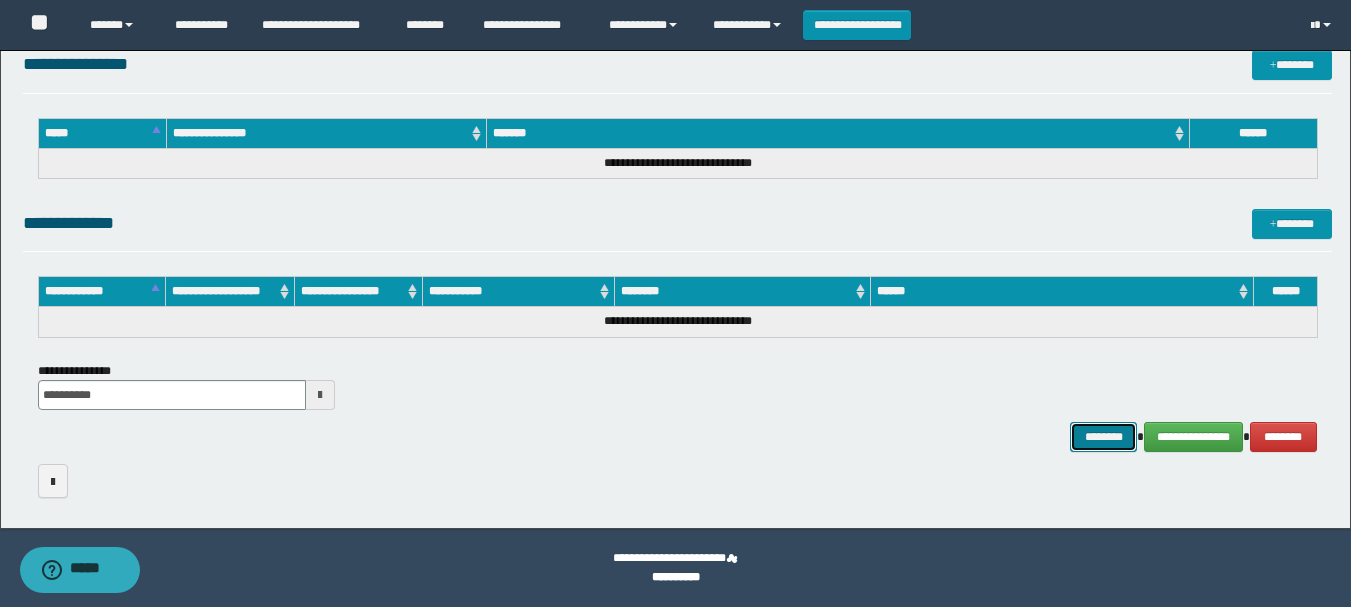 click on "********" at bounding box center [1104, 437] 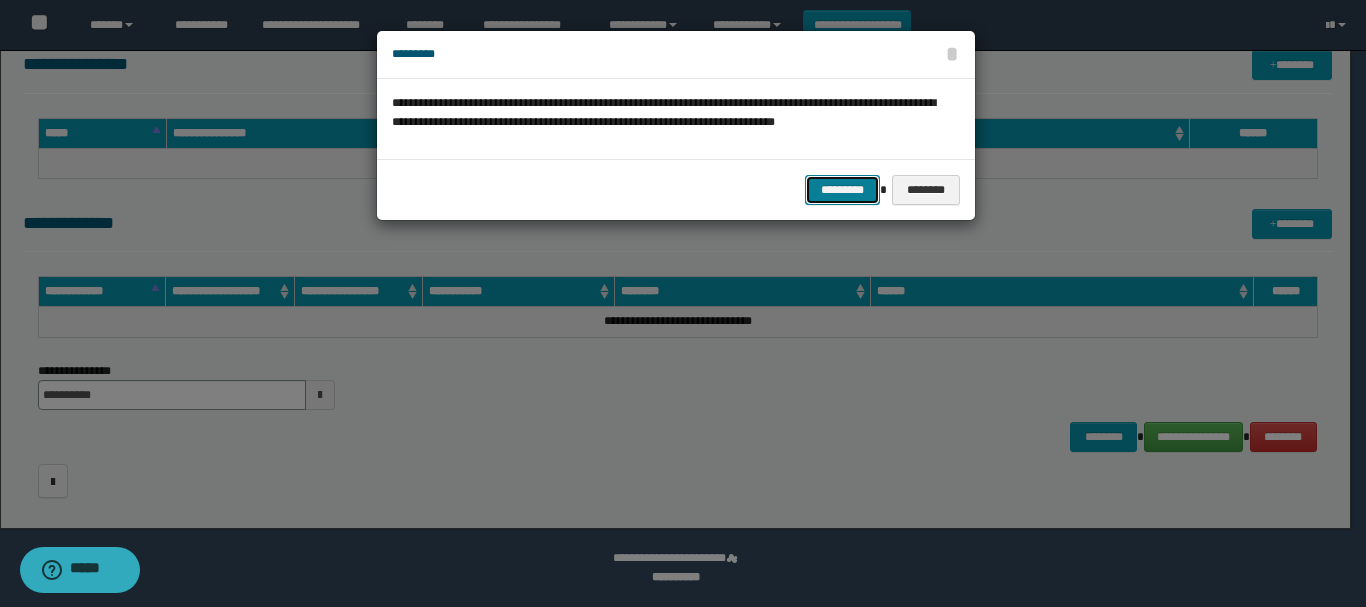 click on "*********" at bounding box center (842, 190) 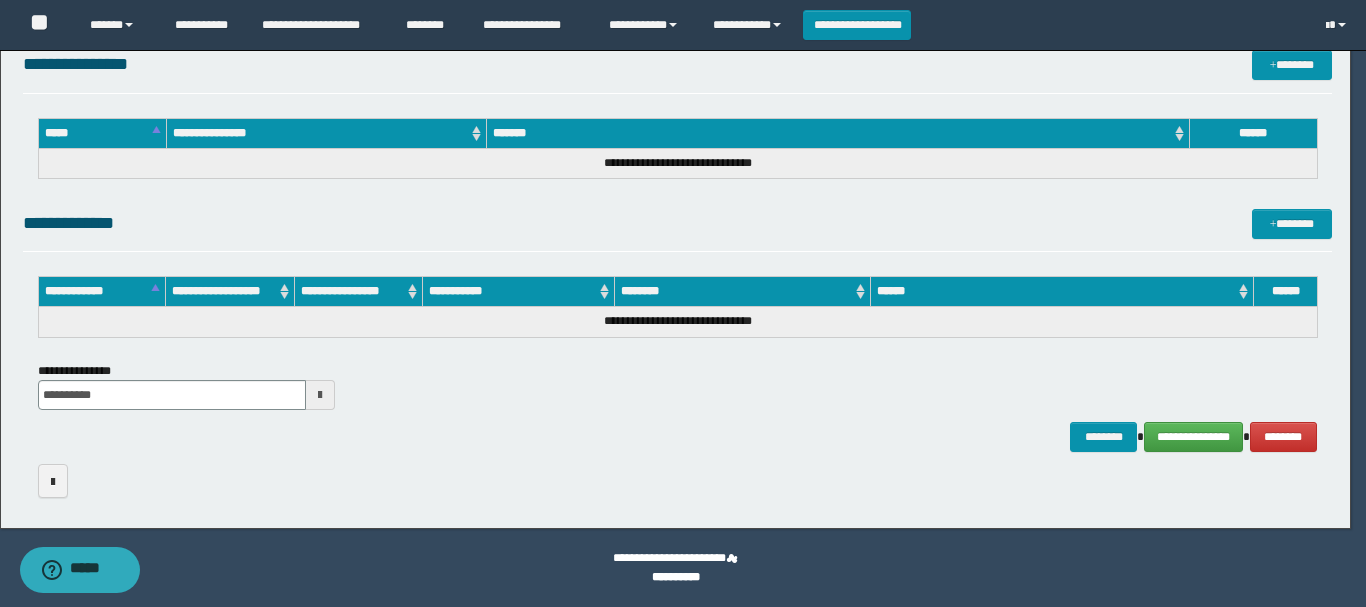 click on "**********" at bounding box center [683, 303] 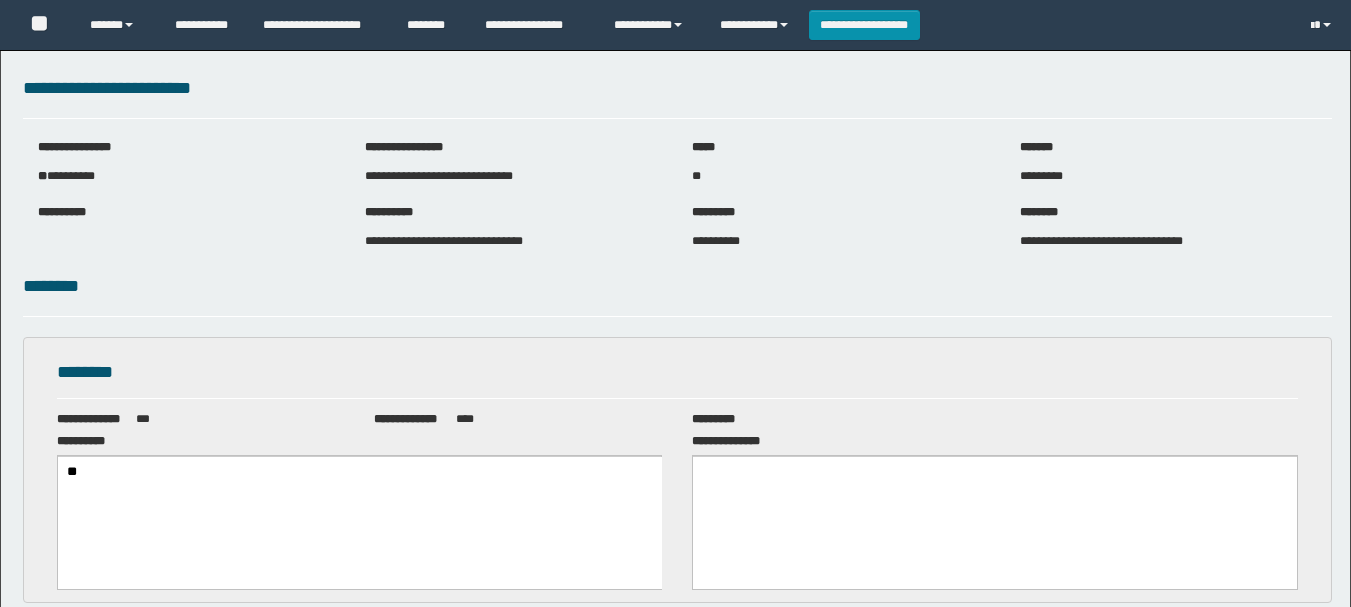 scroll, scrollTop: 0, scrollLeft: 0, axis: both 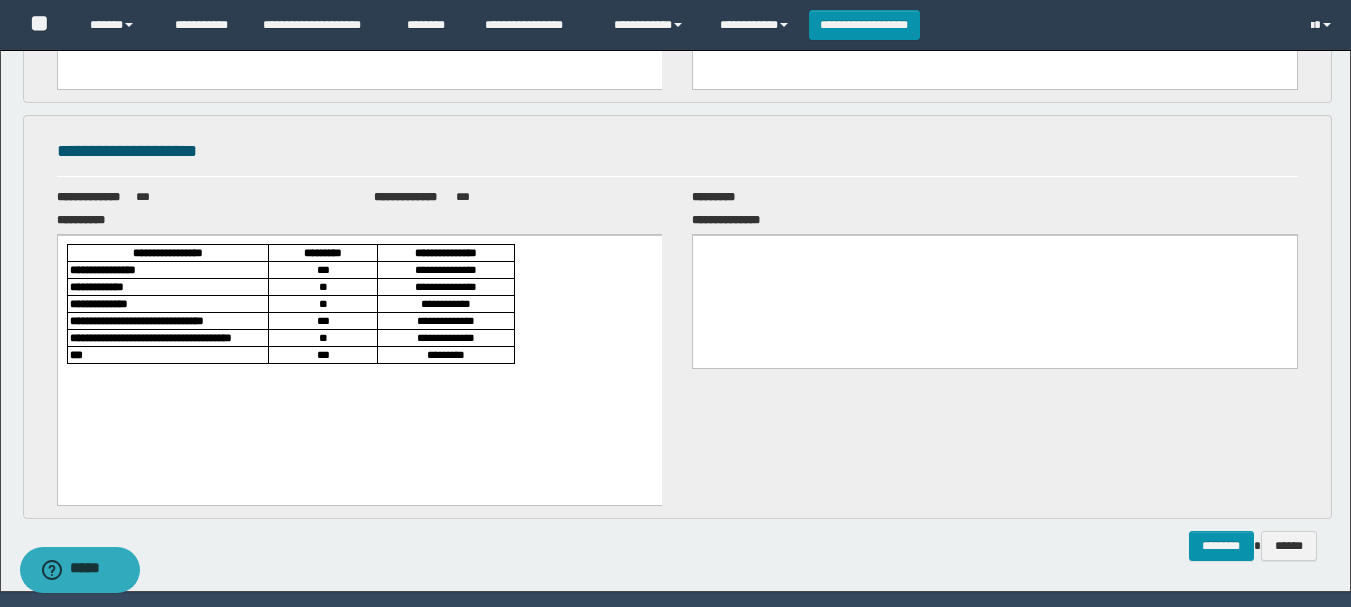click on "**" at bounding box center [322, 286] 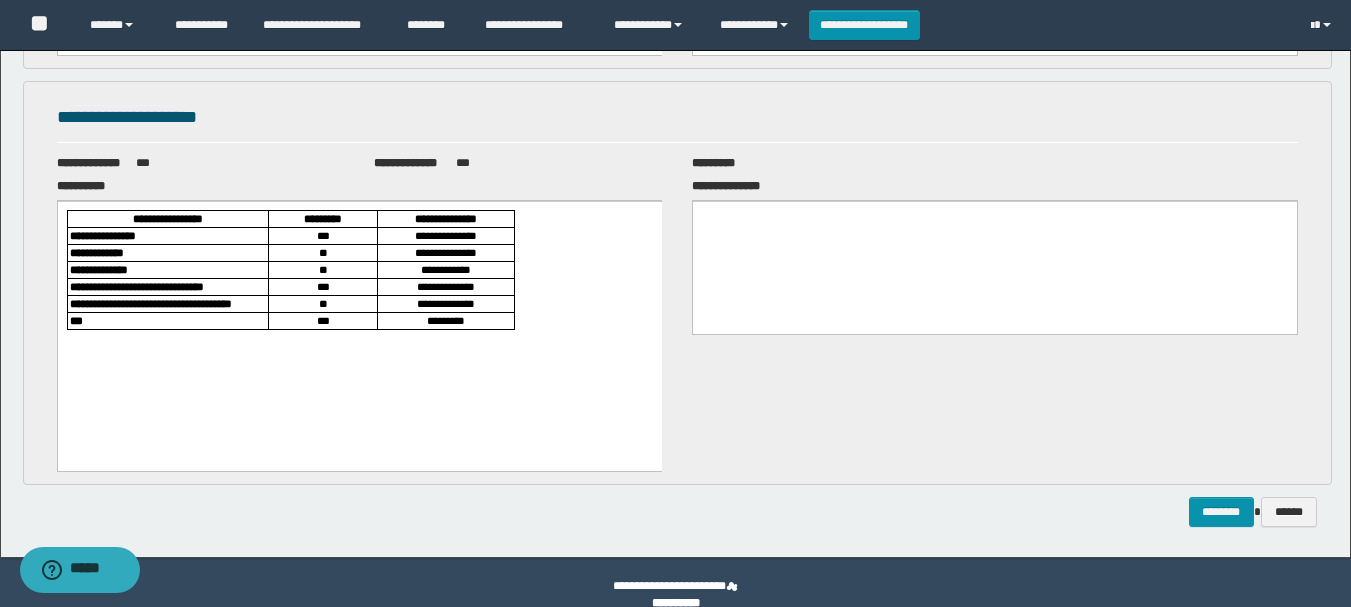 scroll, scrollTop: 559, scrollLeft: 0, axis: vertical 